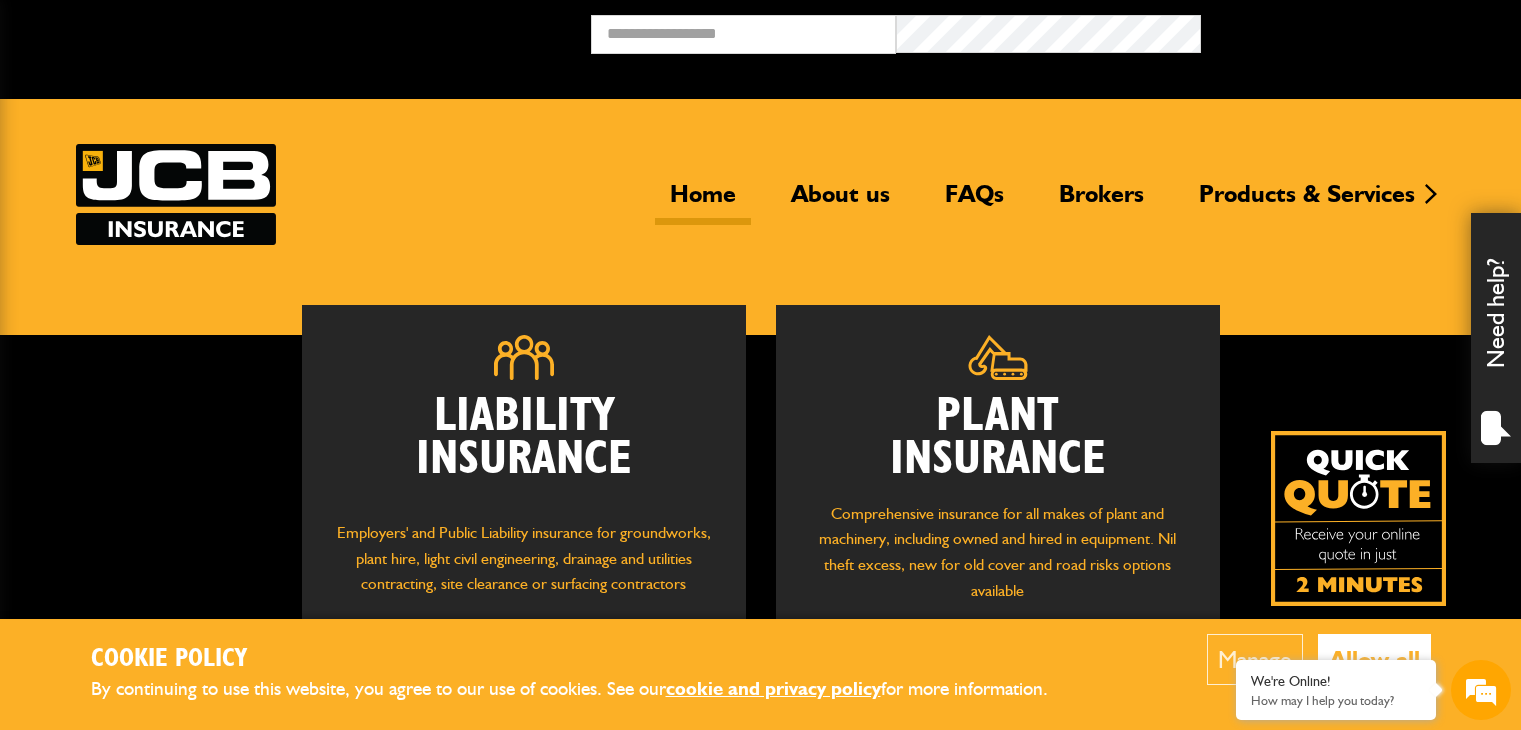 scroll, scrollTop: 0, scrollLeft: 0, axis: both 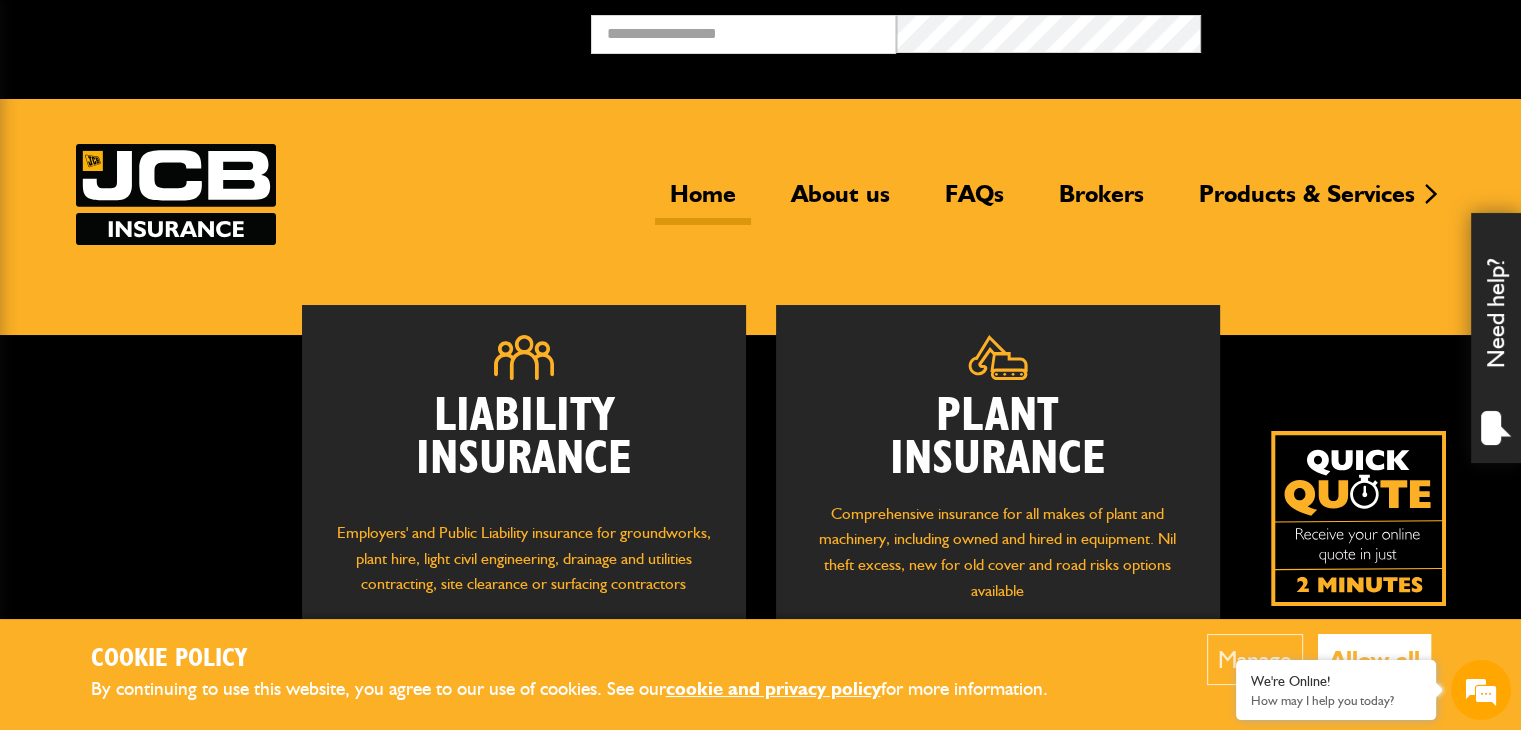 click on "Plant Insurance" at bounding box center [998, 438] 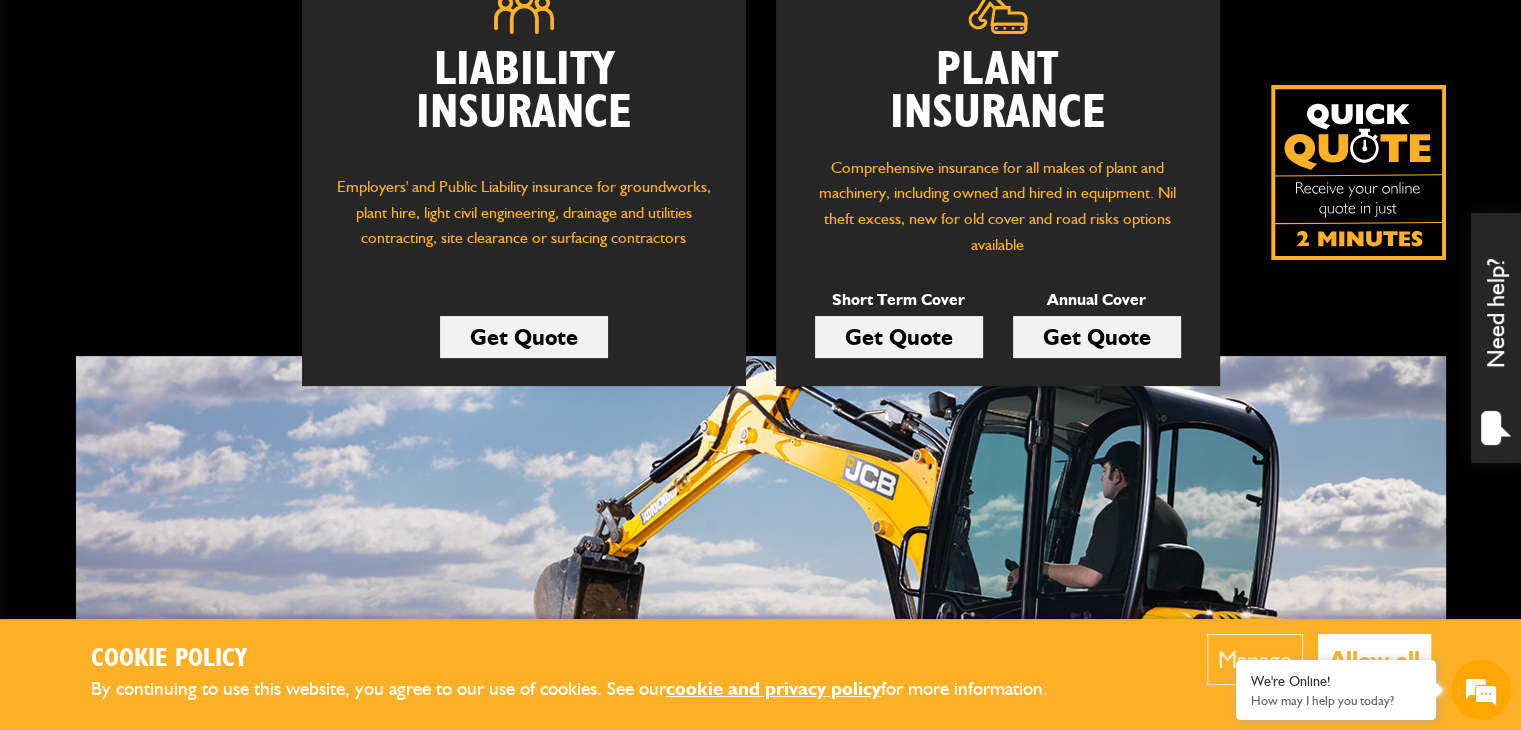 scroll, scrollTop: 386, scrollLeft: 0, axis: vertical 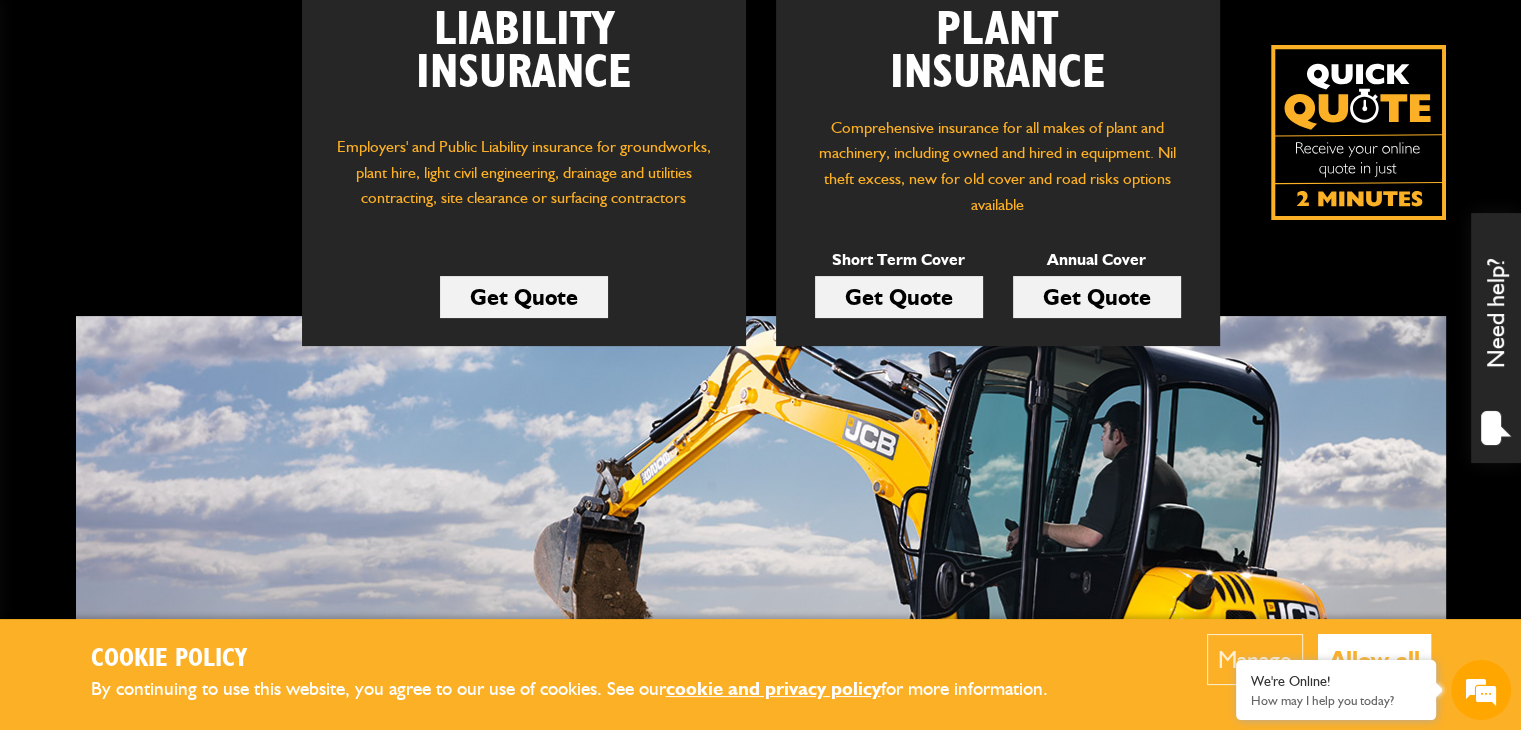 click on "Get Quote" at bounding box center (899, 297) 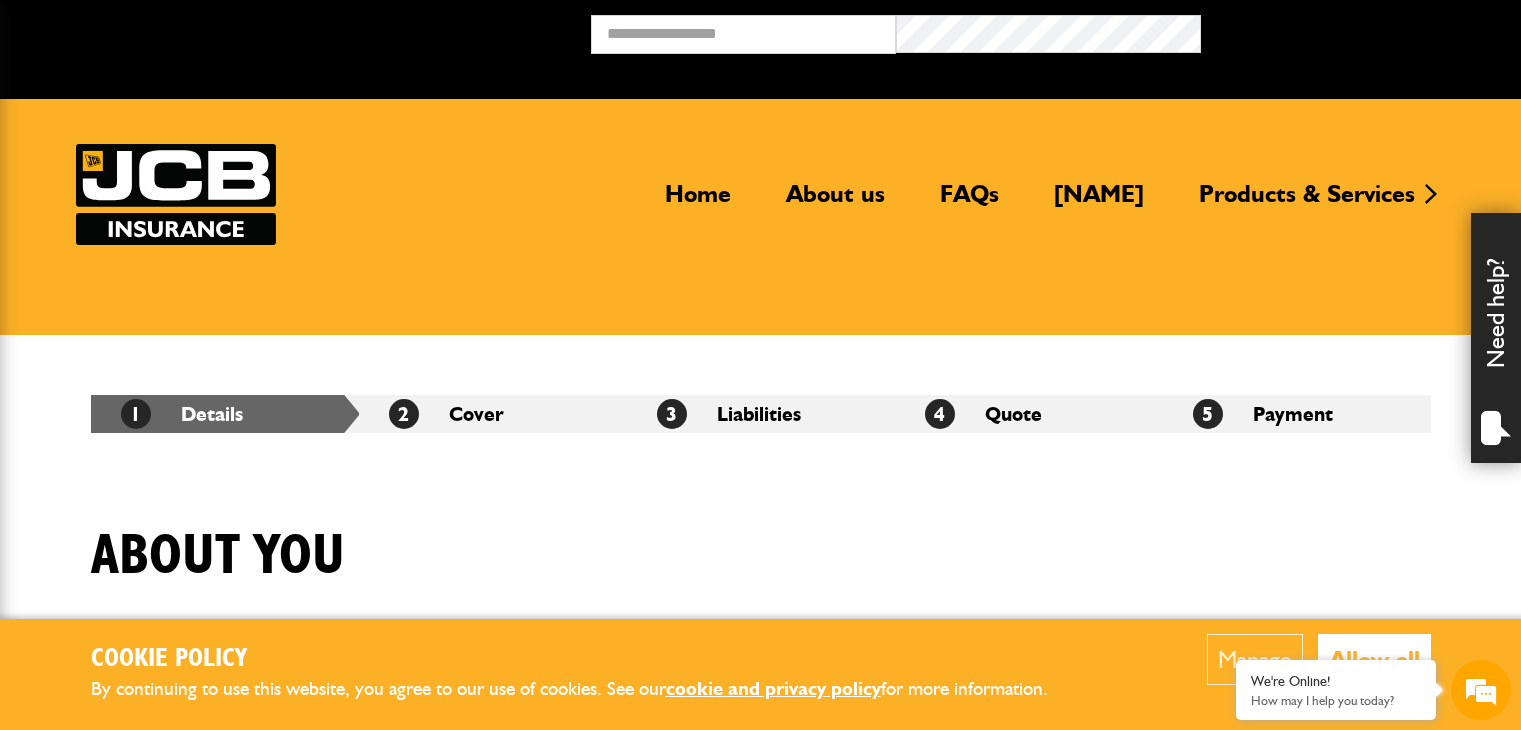 scroll, scrollTop: 0, scrollLeft: 0, axis: both 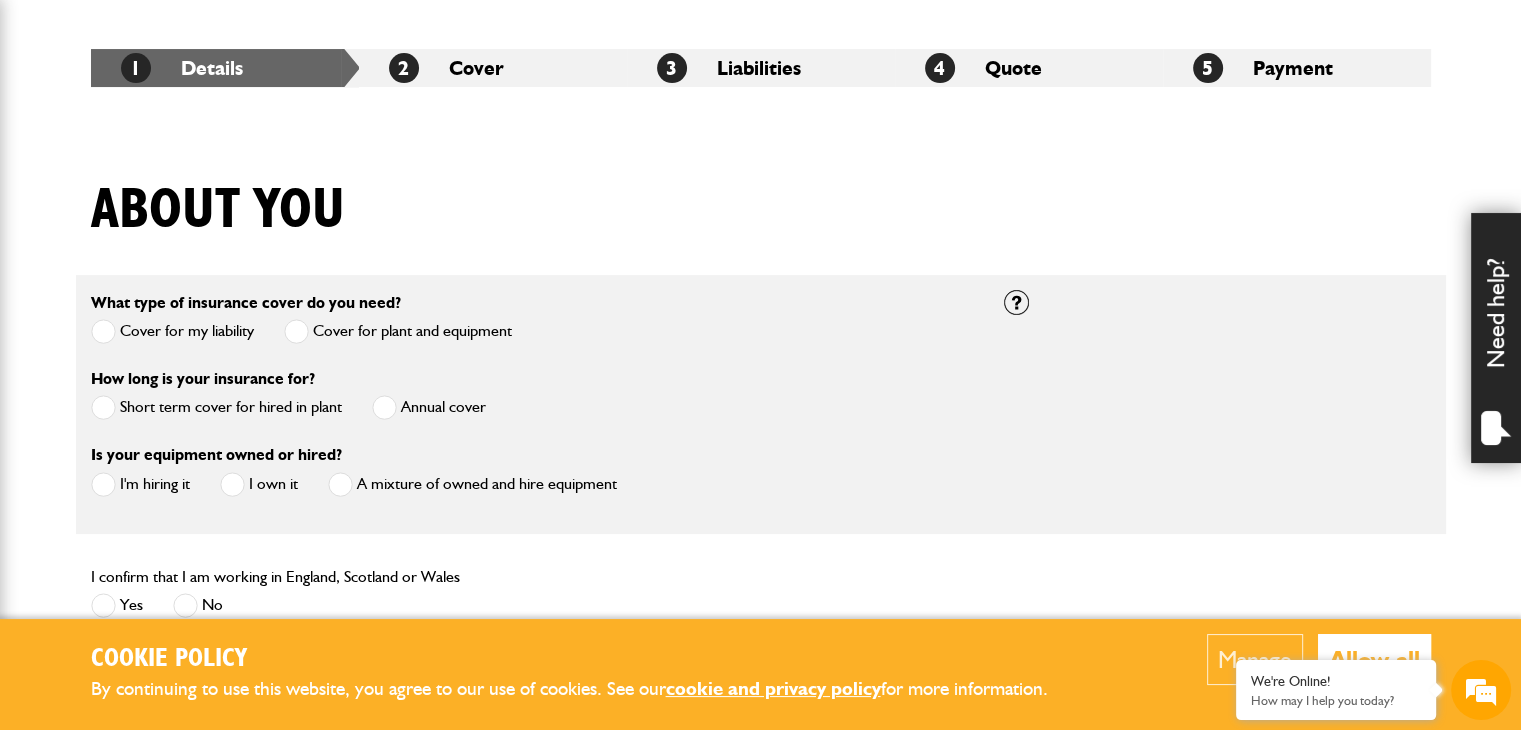 click at bounding box center [103, 407] 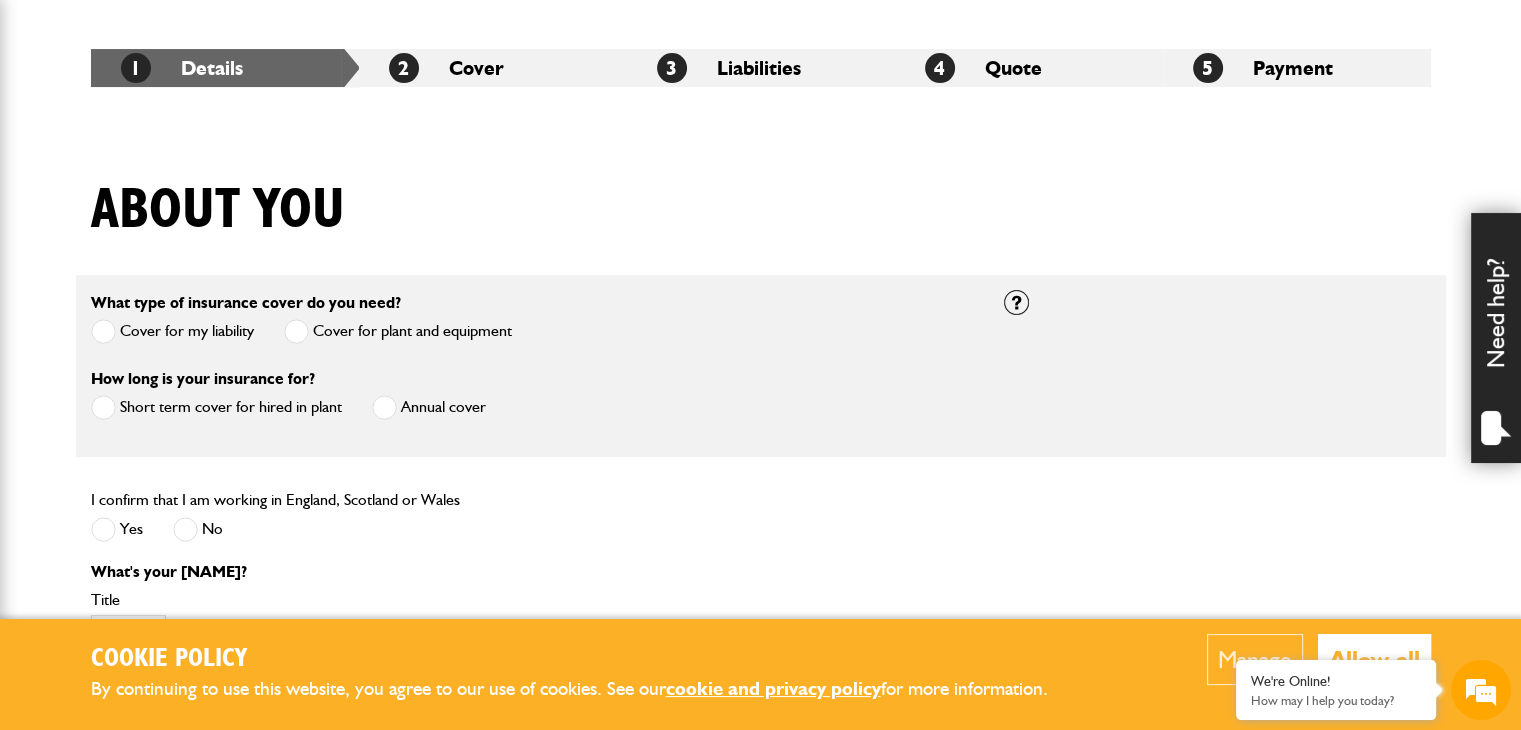 scroll, scrollTop: 0, scrollLeft: 0, axis: both 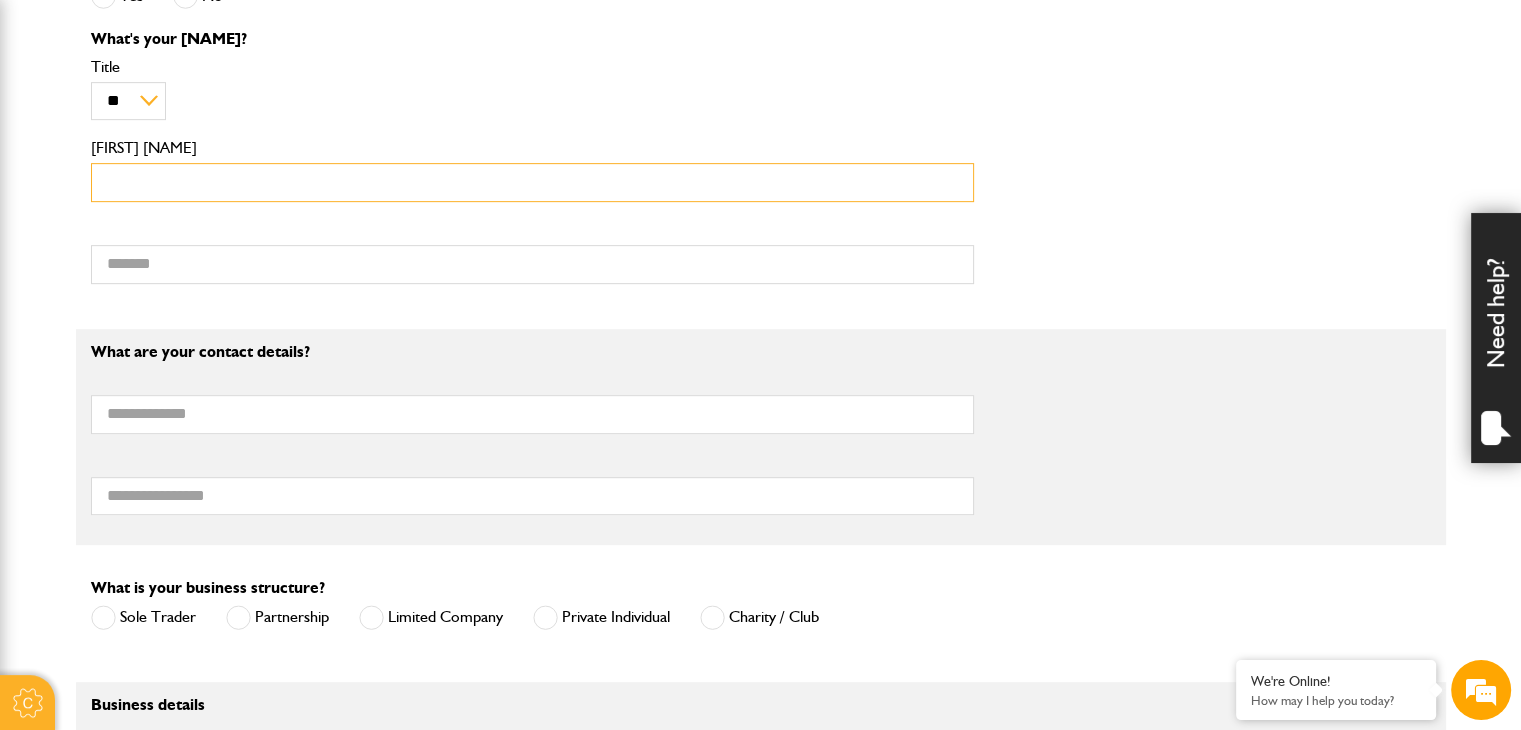 click on "[FIRST] [NAME]" at bounding box center (532, 182) 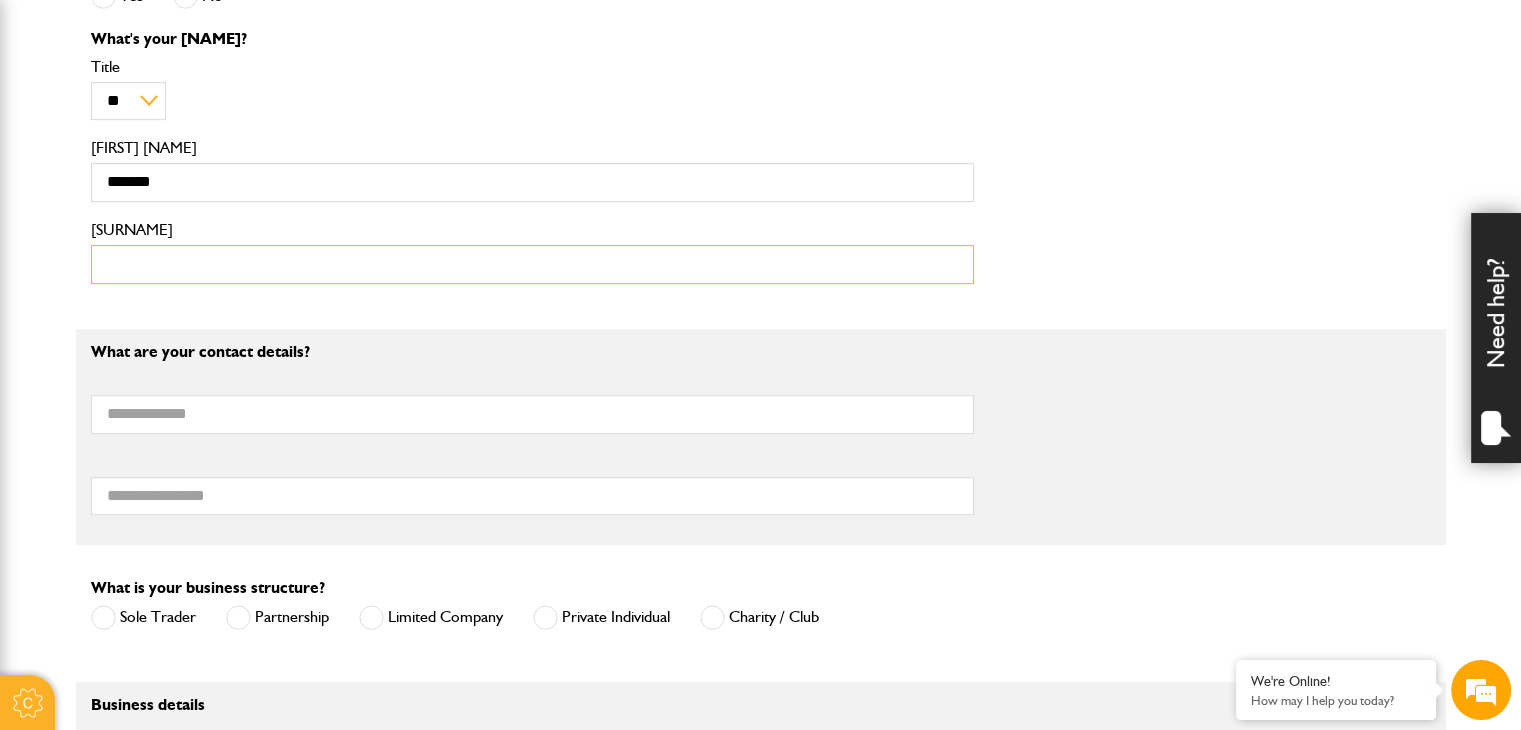 type on "******" 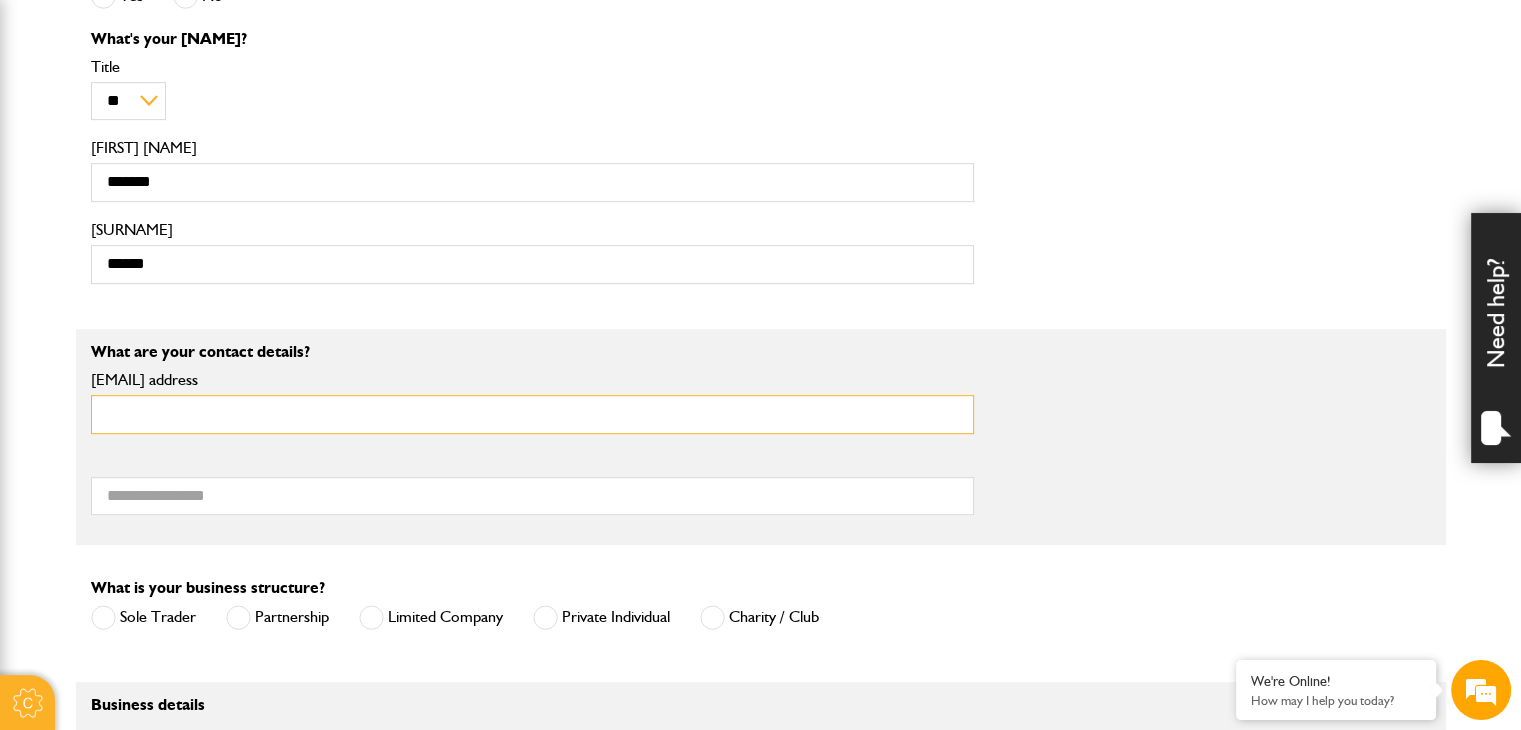 type on "**********" 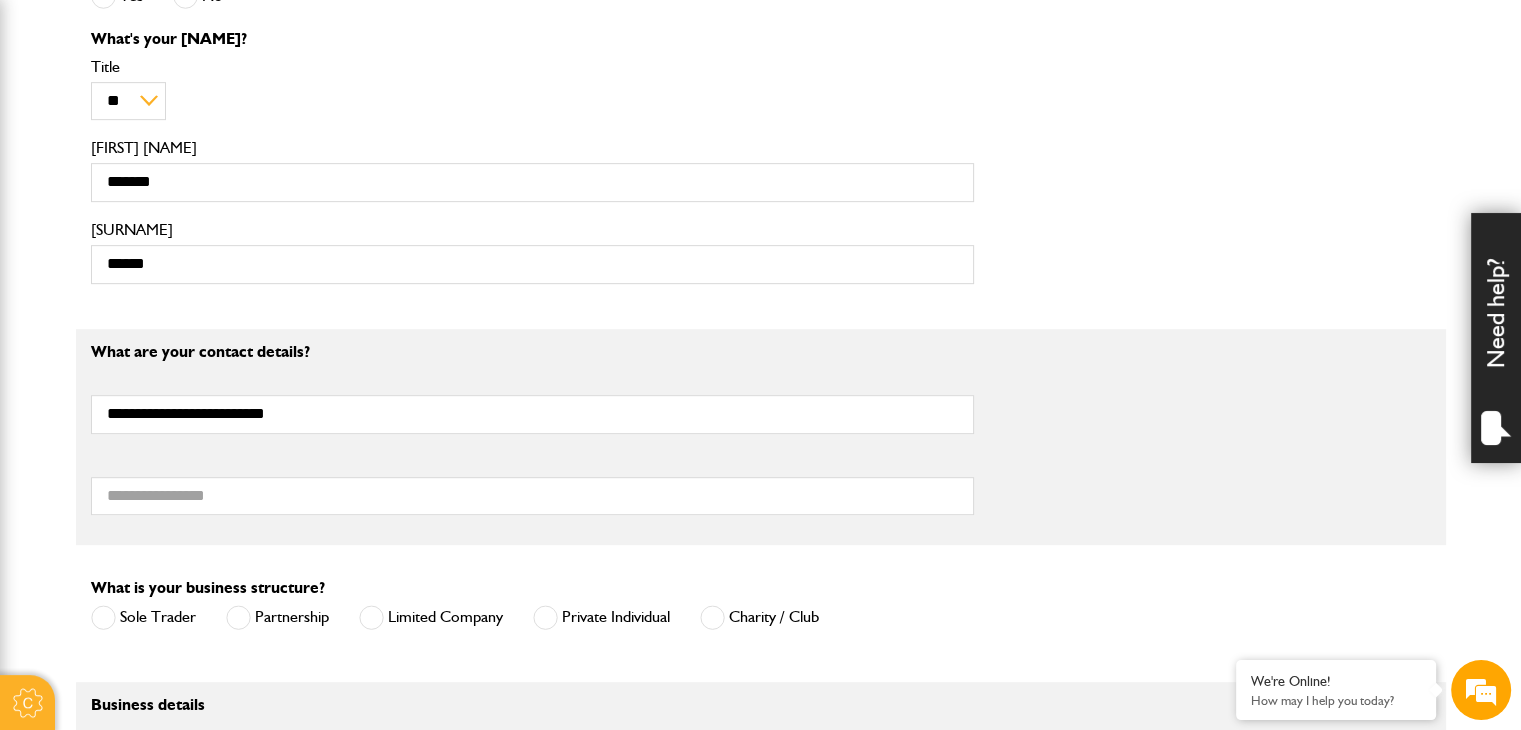 type on "**********" 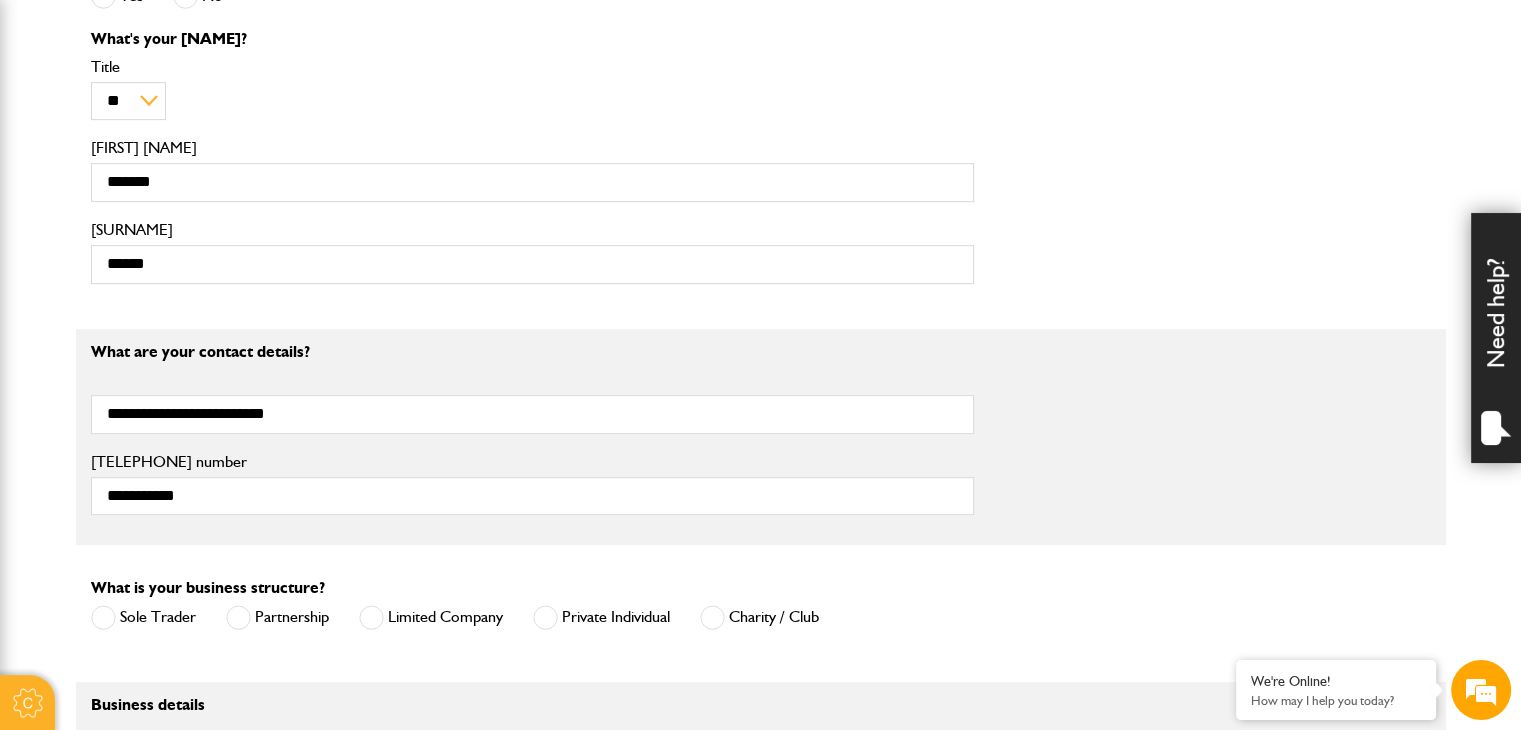 type on "**********" 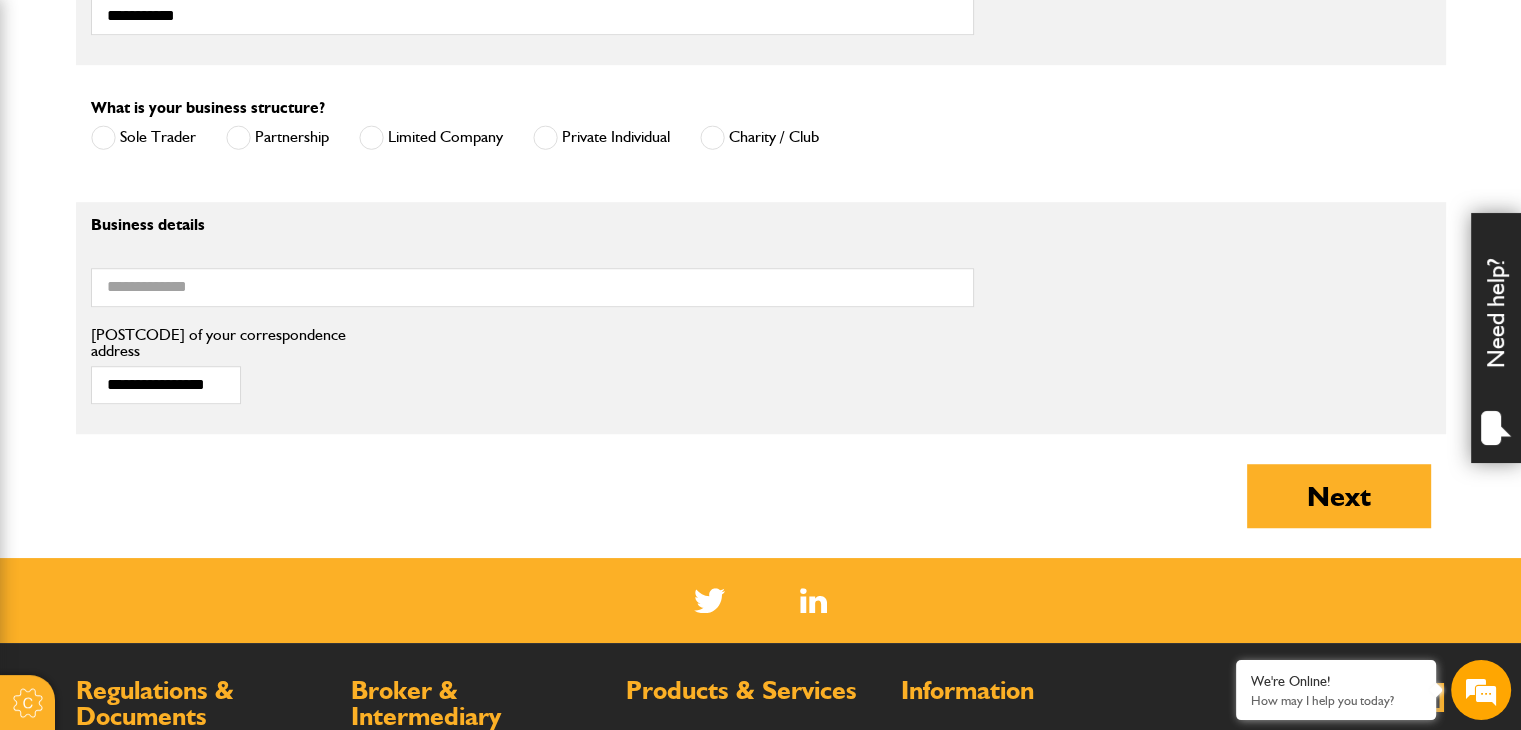 scroll, scrollTop: 1425, scrollLeft: 0, axis: vertical 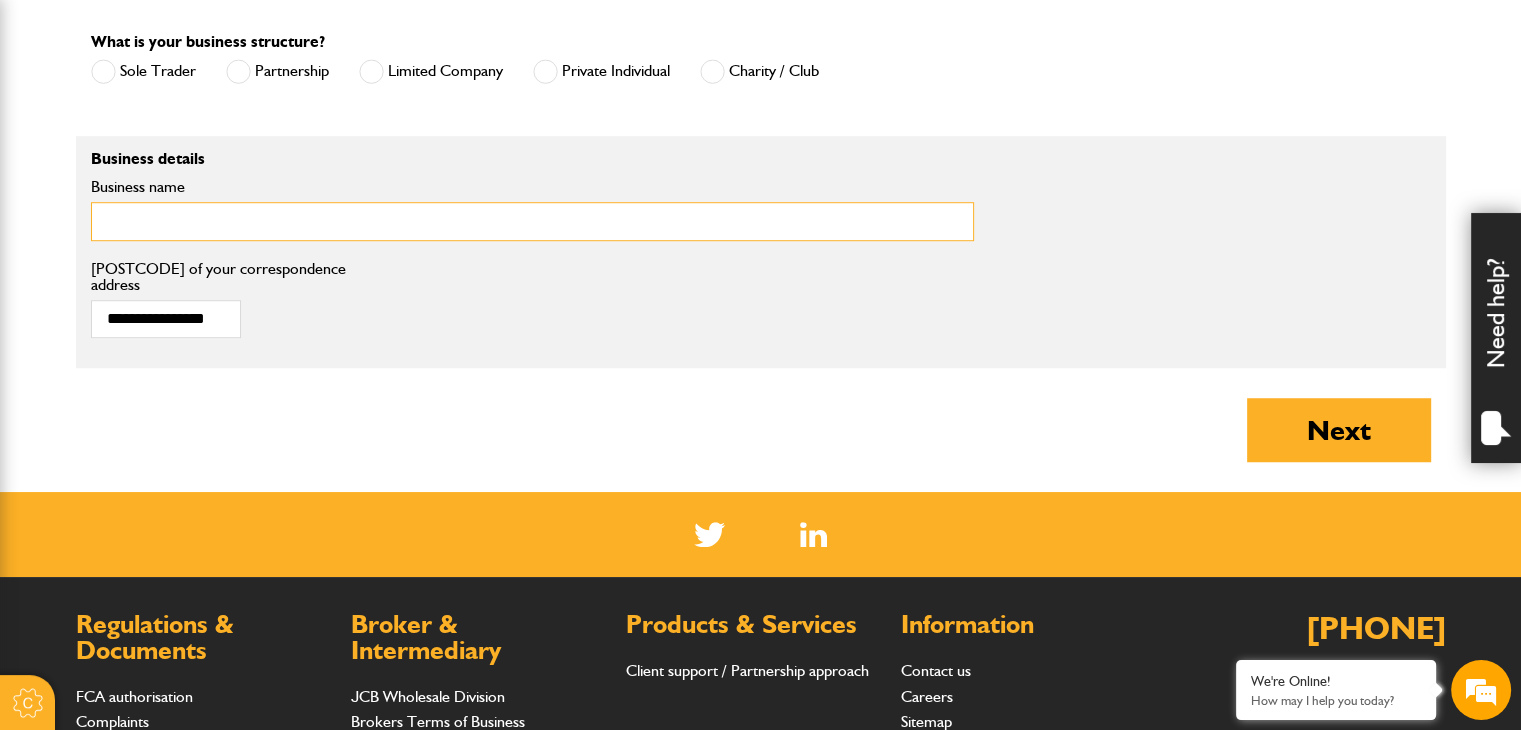 click on "Business name" at bounding box center (532, 221) 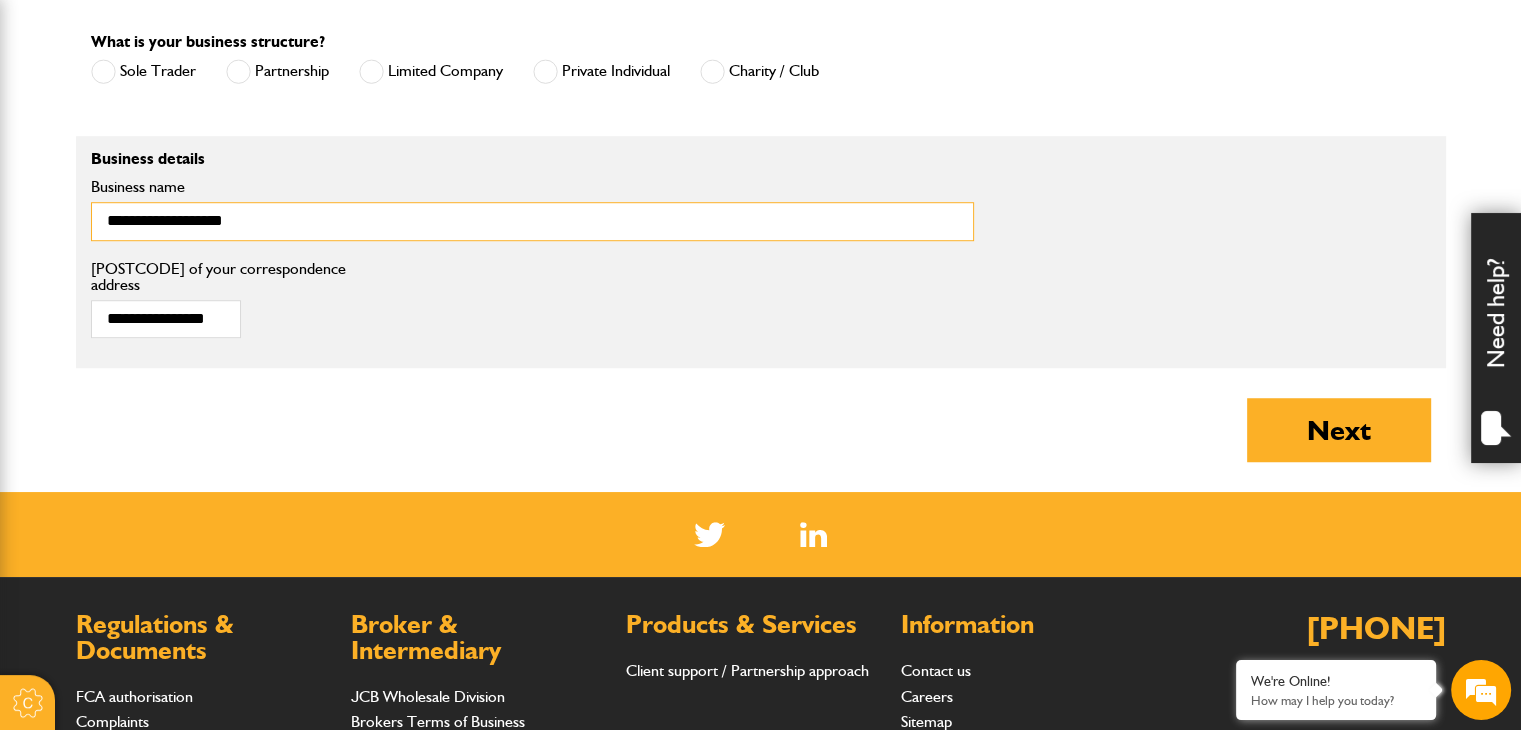 type on "**********" 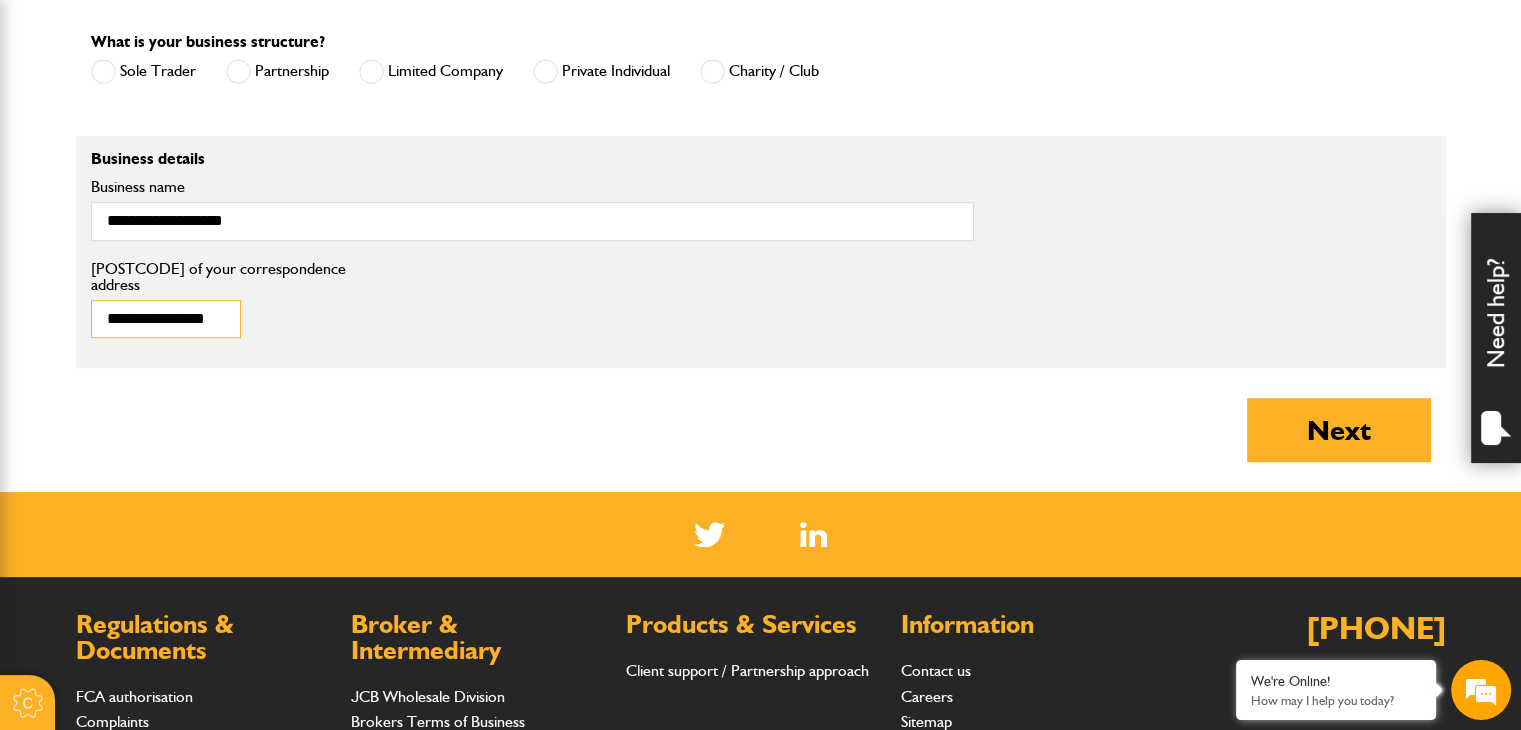 click on "**********" at bounding box center [166, 319] 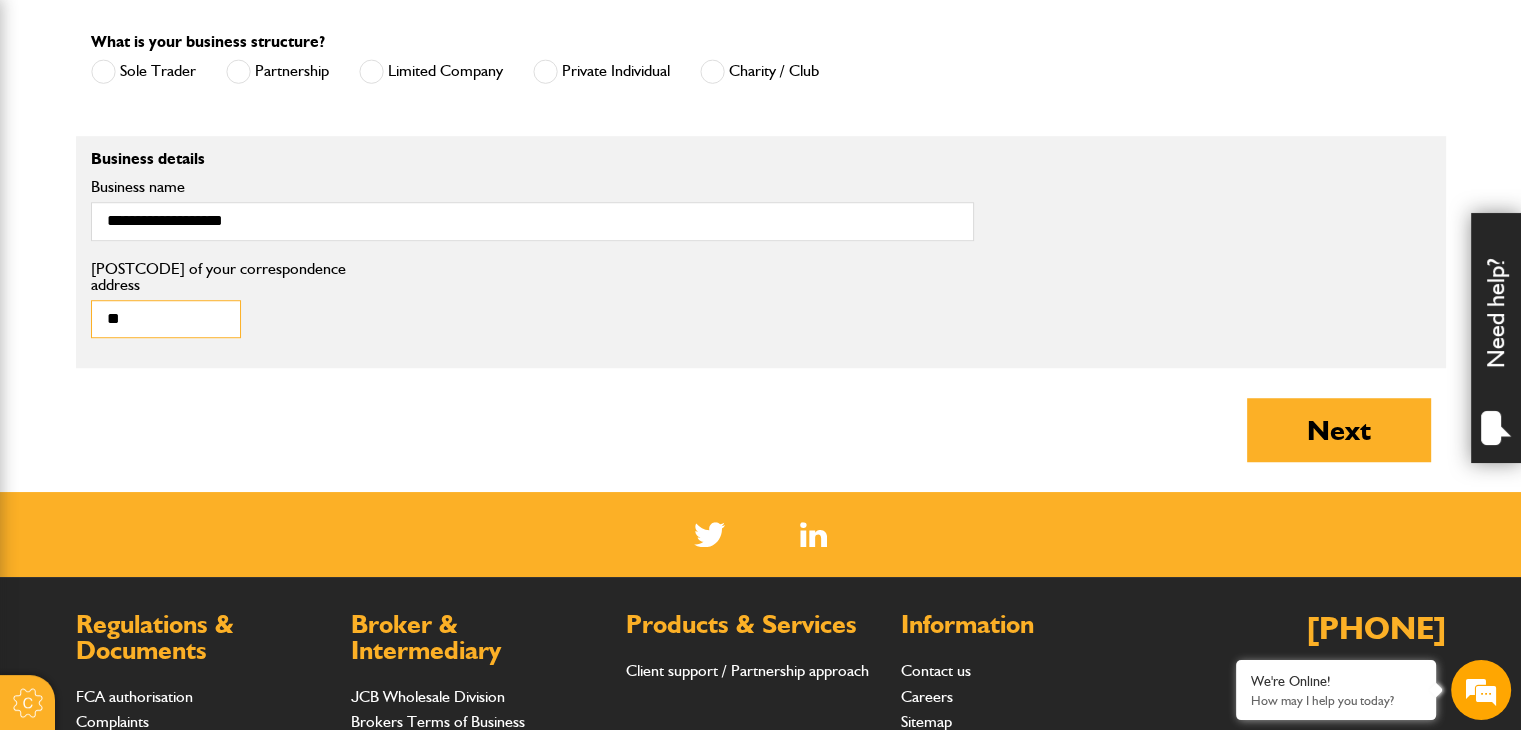 type on "*" 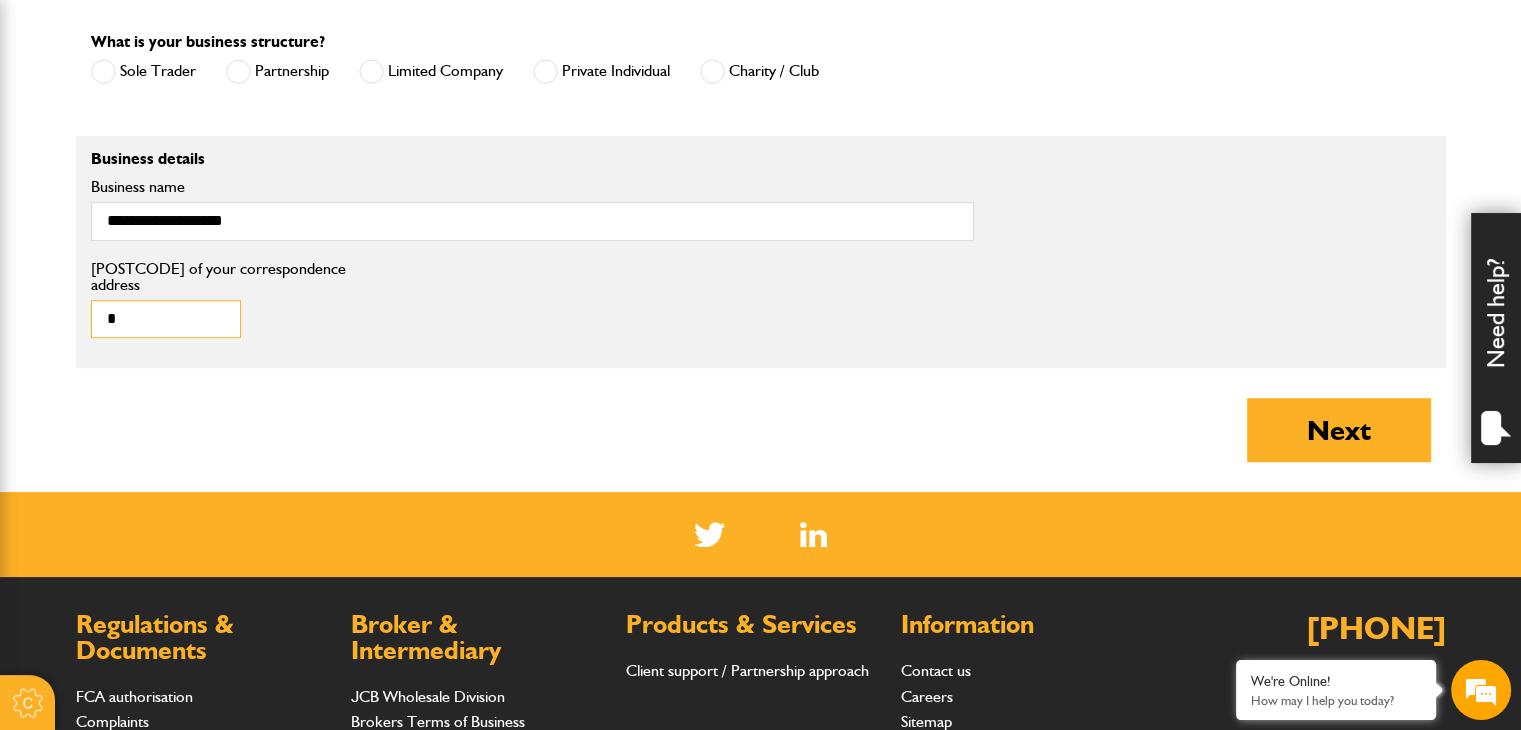 click on "*" at bounding box center (166, 319) 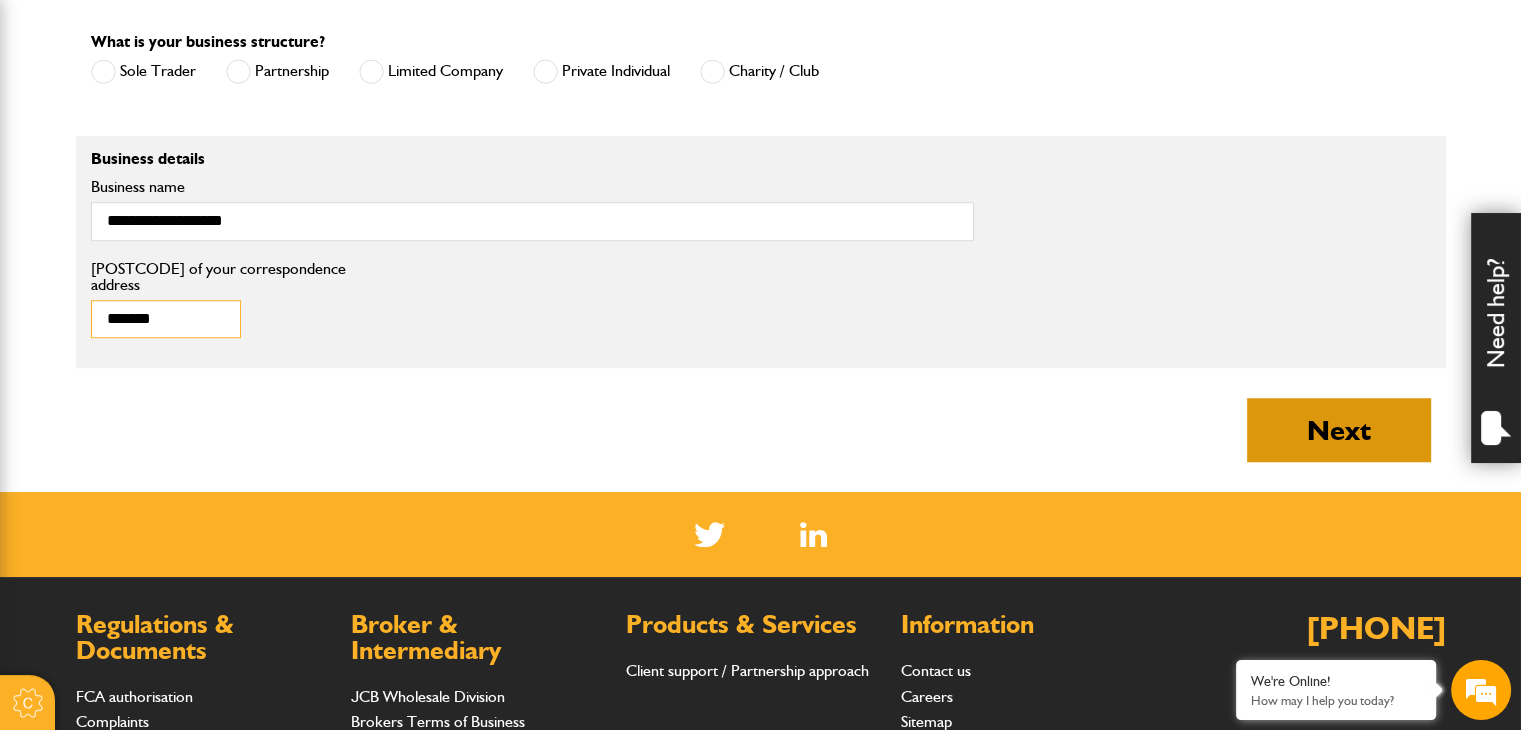 type on "*******" 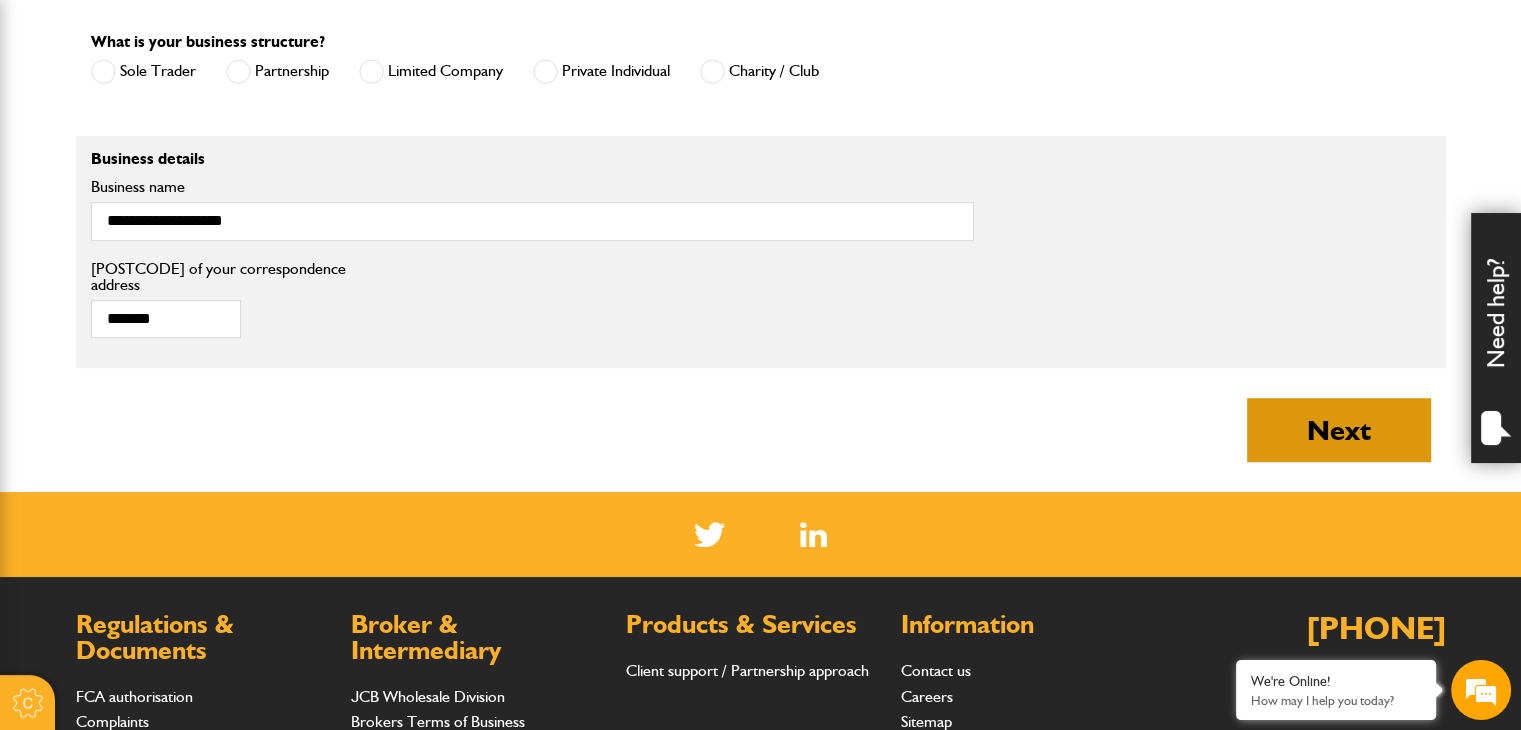 click on "Next" at bounding box center [1339, 430] 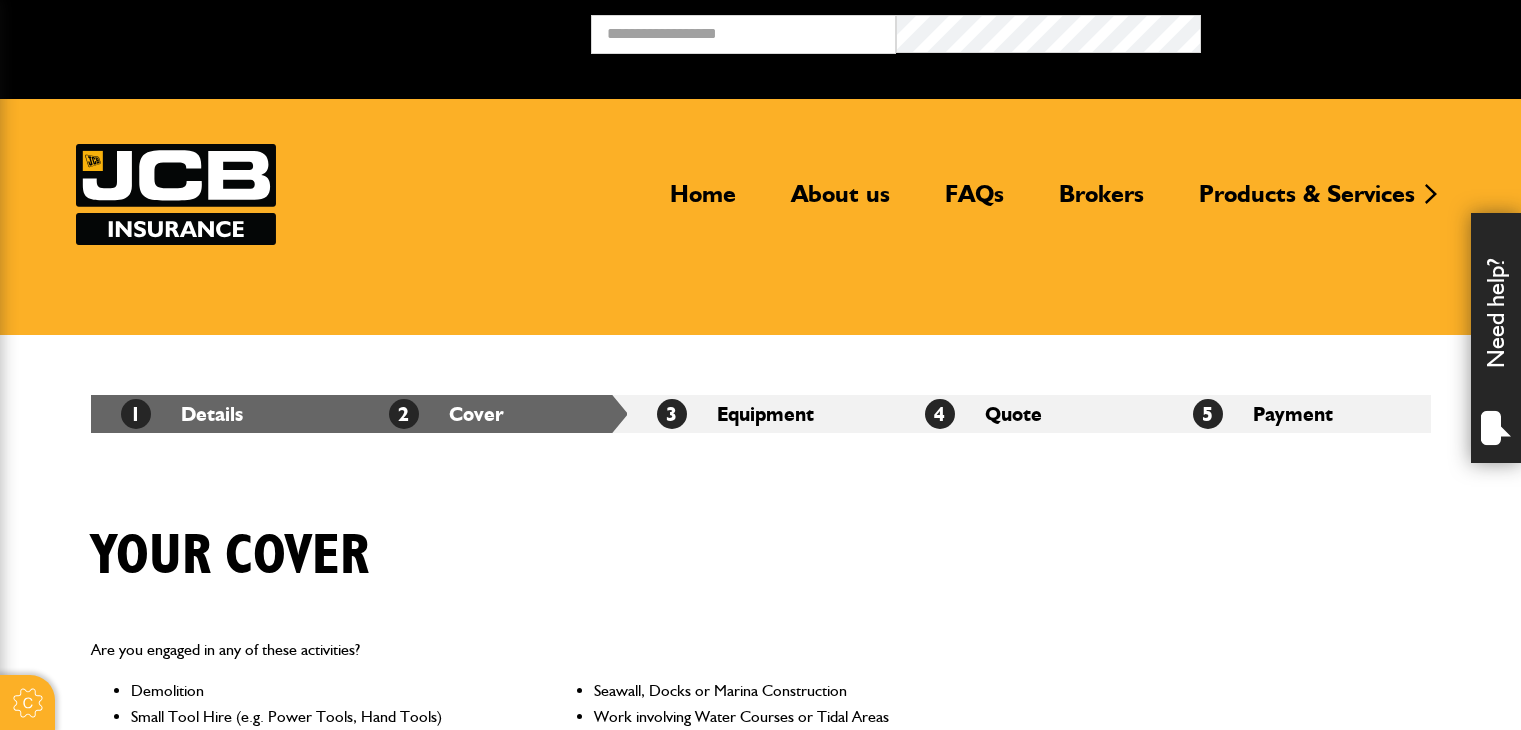 scroll, scrollTop: 0, scrollLeft: 0, axis: both 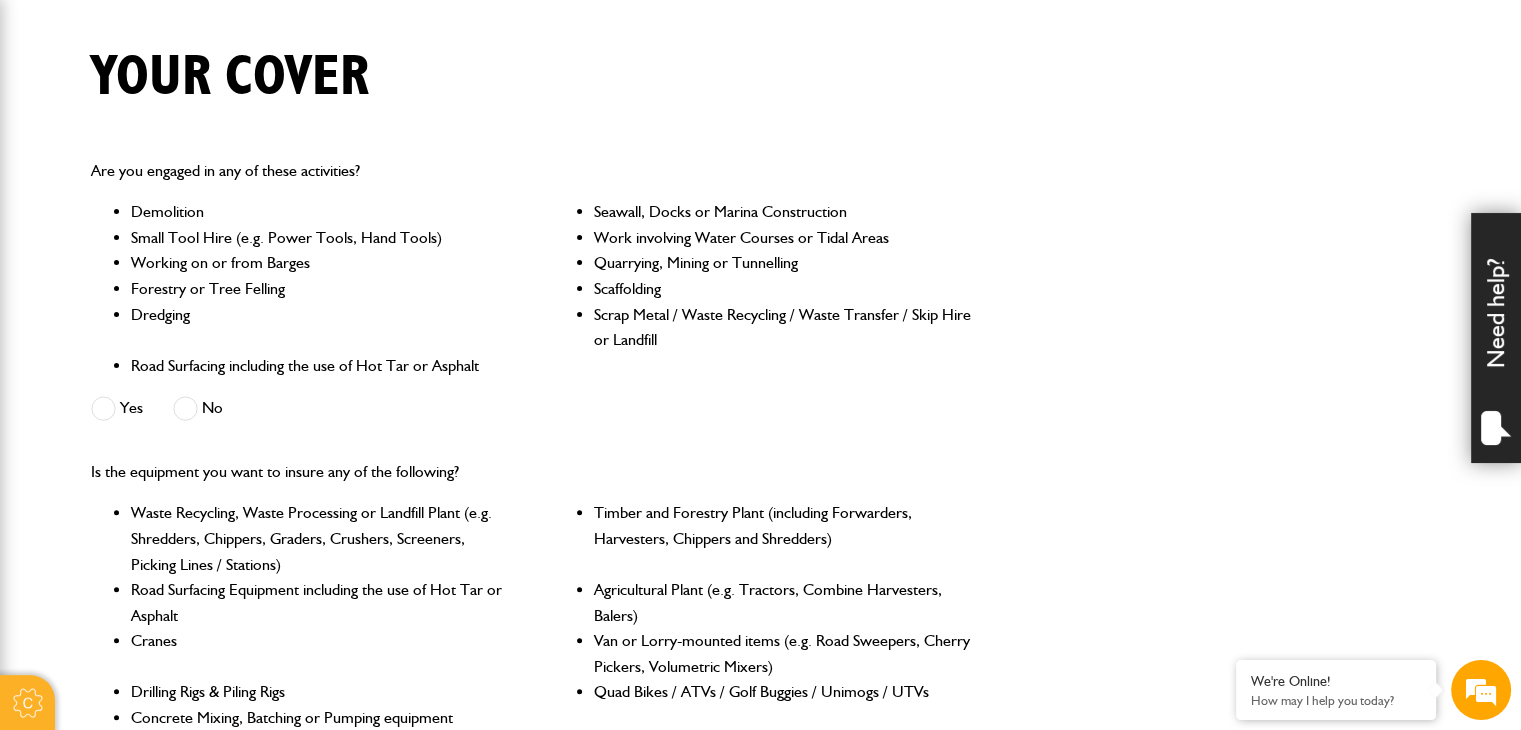 click at bounding box center [185, 408] 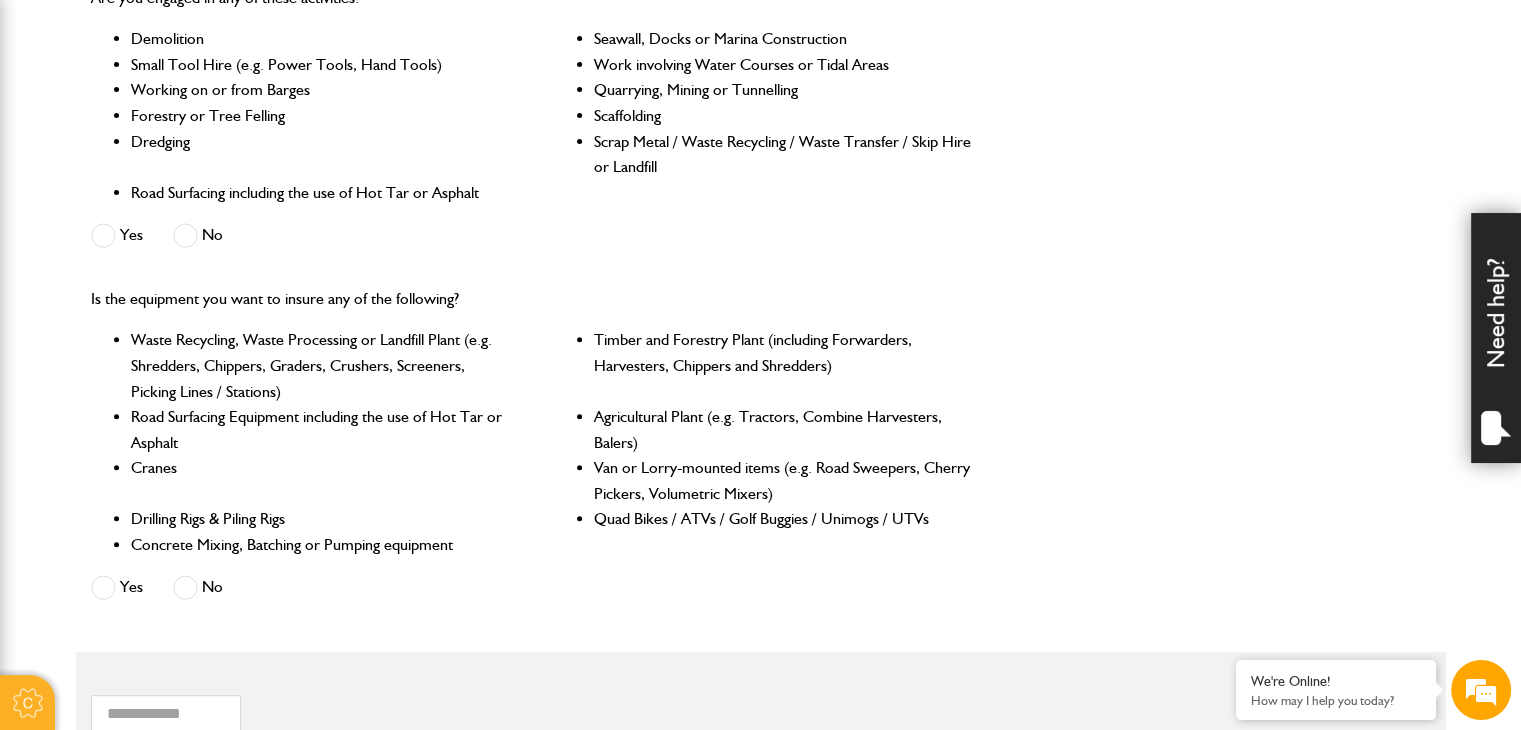 scroll, scrollTop: 719, scrollLeft: 0, axis: vertical 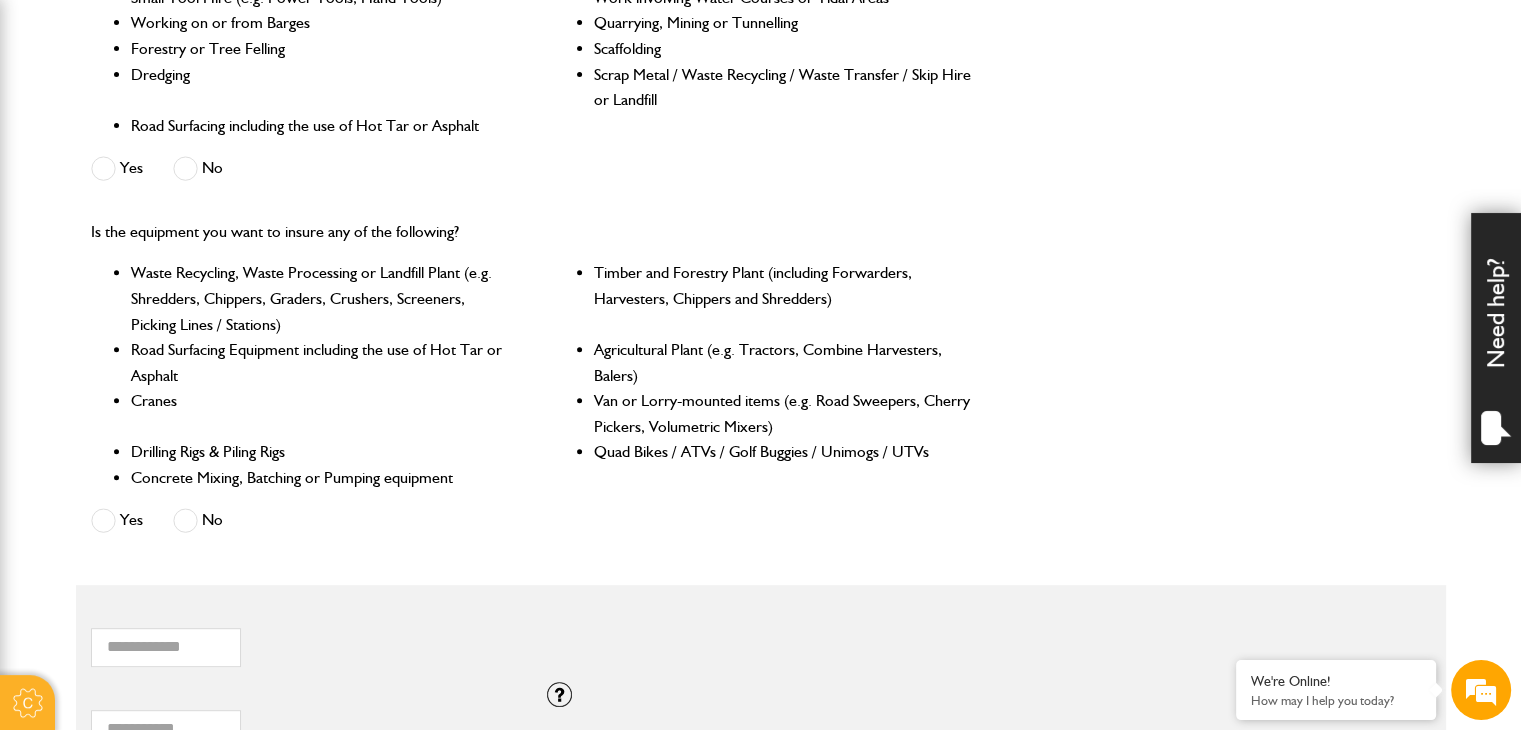 click at bounding box center [185, 520] 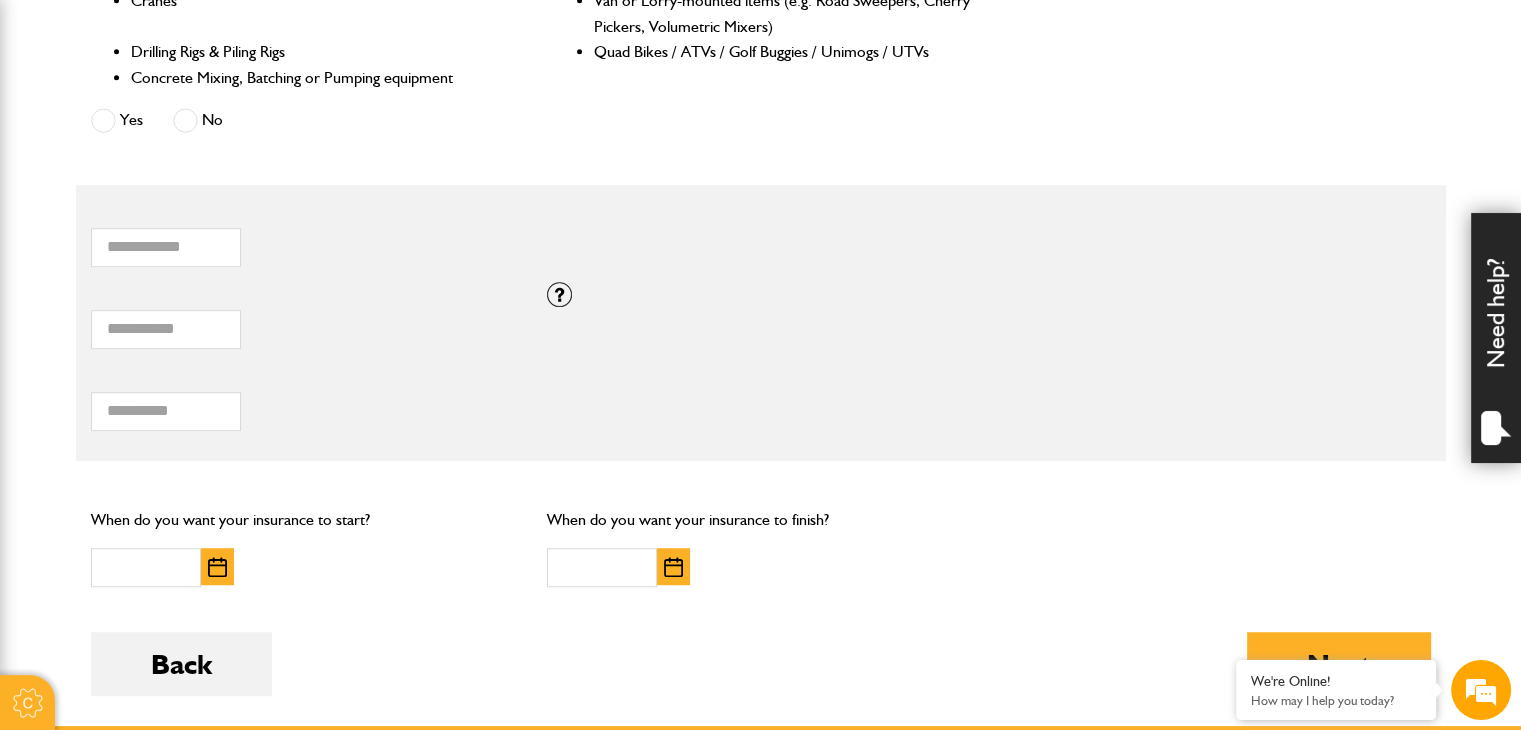 scroll, scrollTop: 1265, scrollLeft: 0, axis: vertical 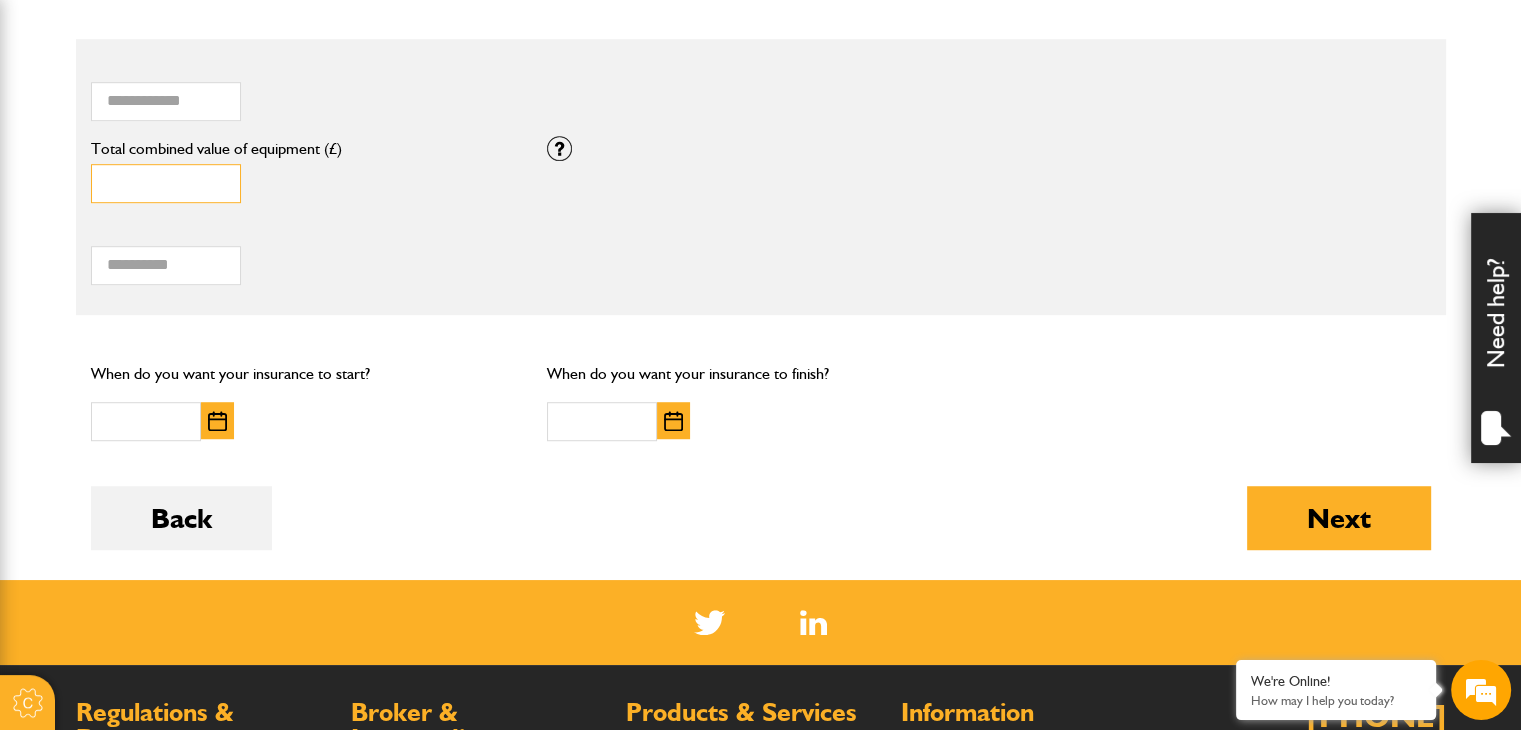 click on "*" at bounding box center [166, 183] 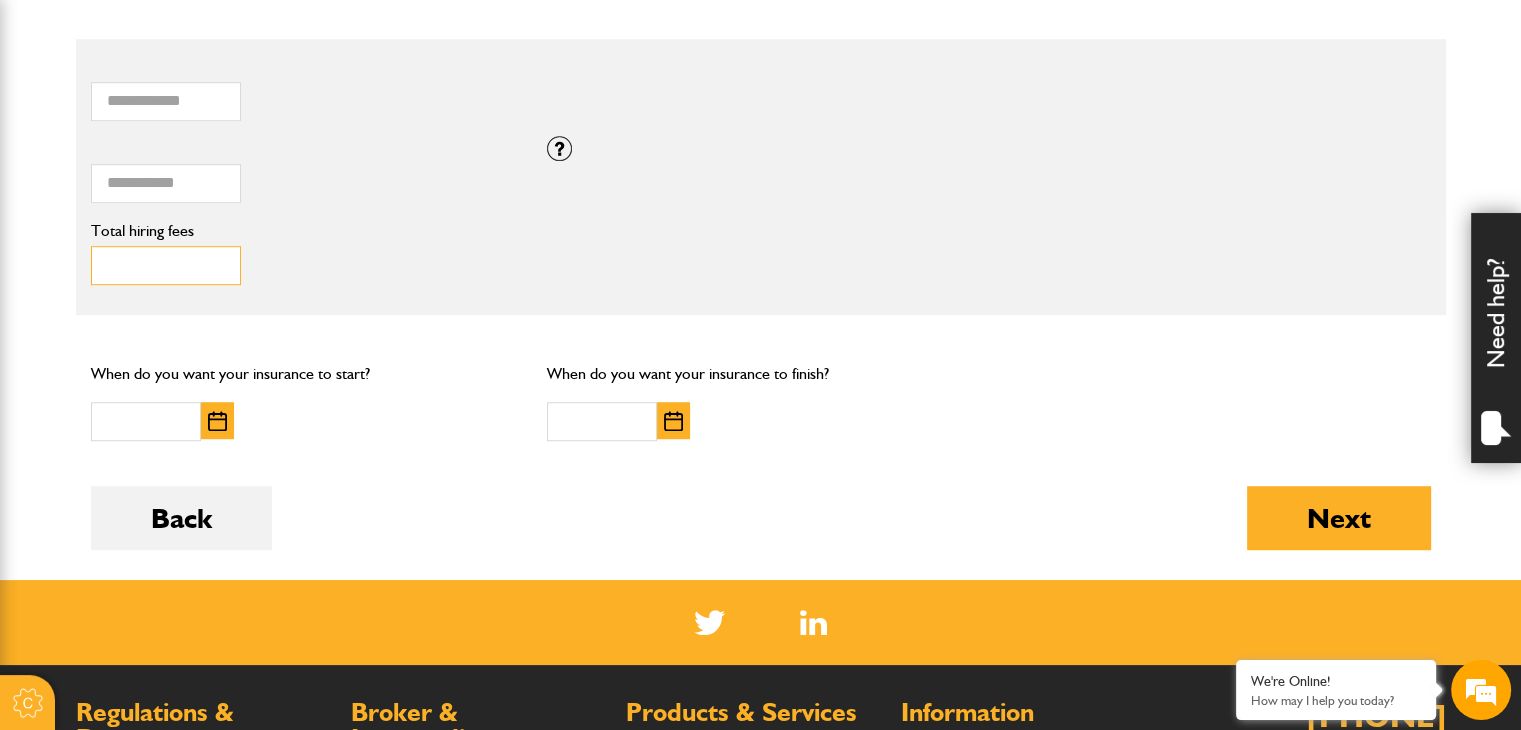click on "Total hiring fees" at bounding box center [166, 265] 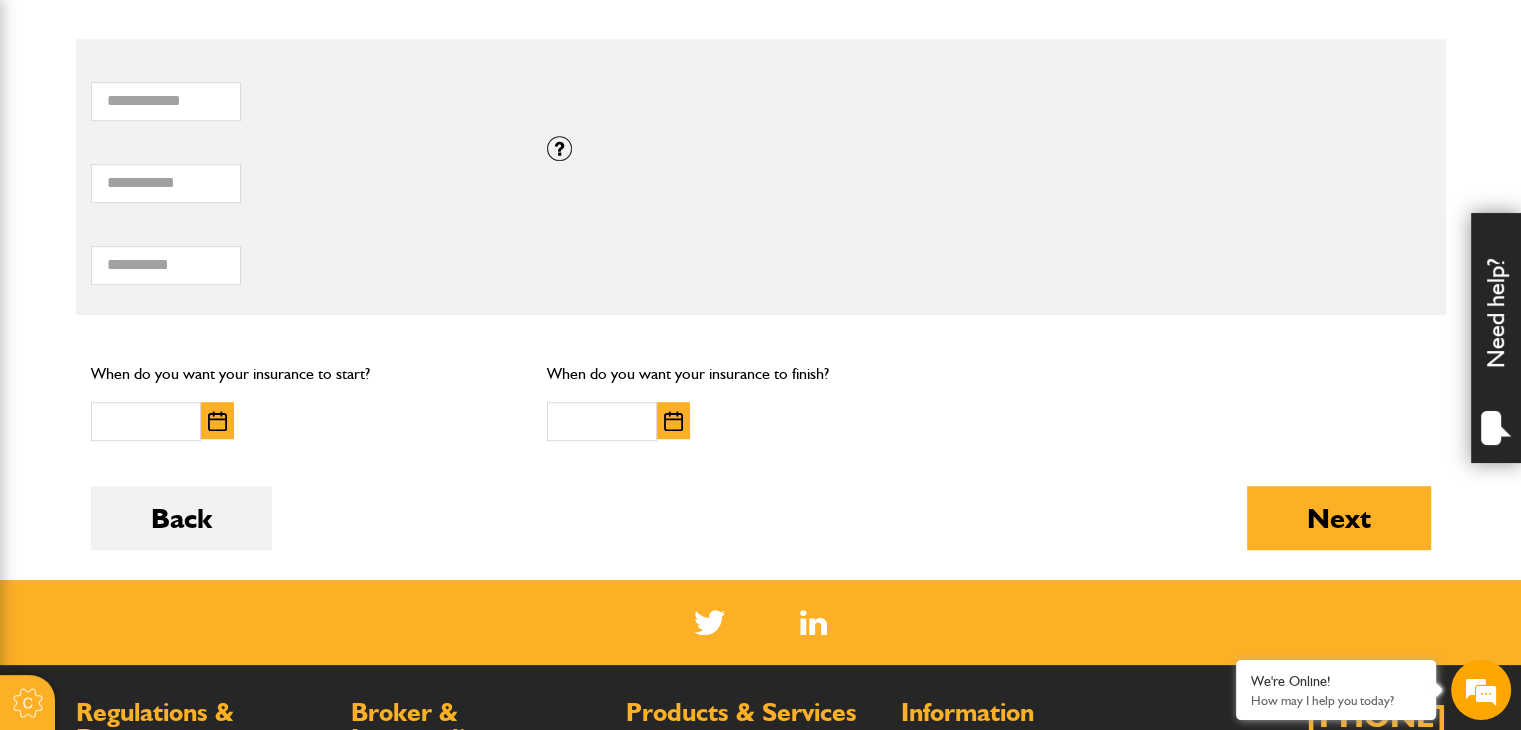 click at bounding box center [217, 421] 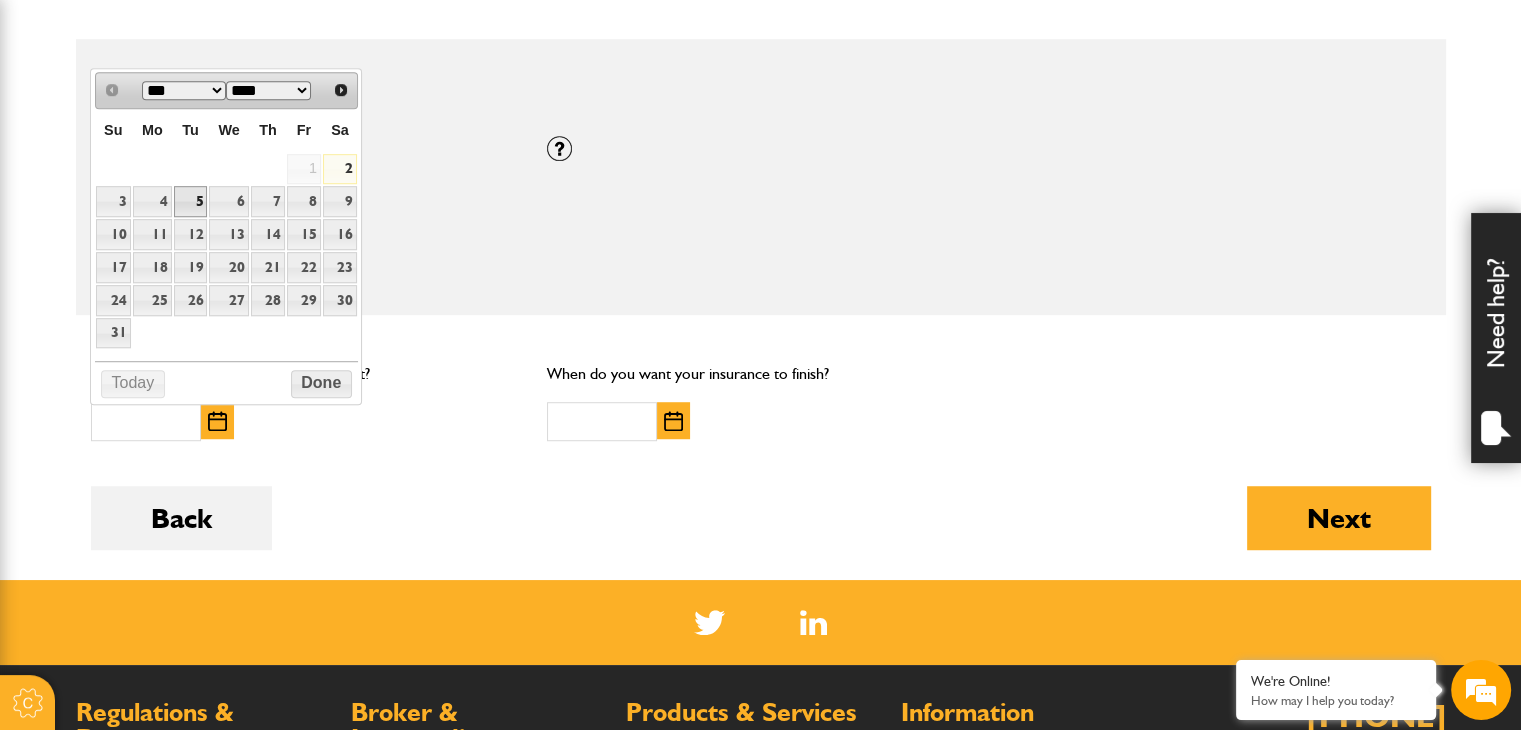 click on "5" at bounding box center [191, 201] 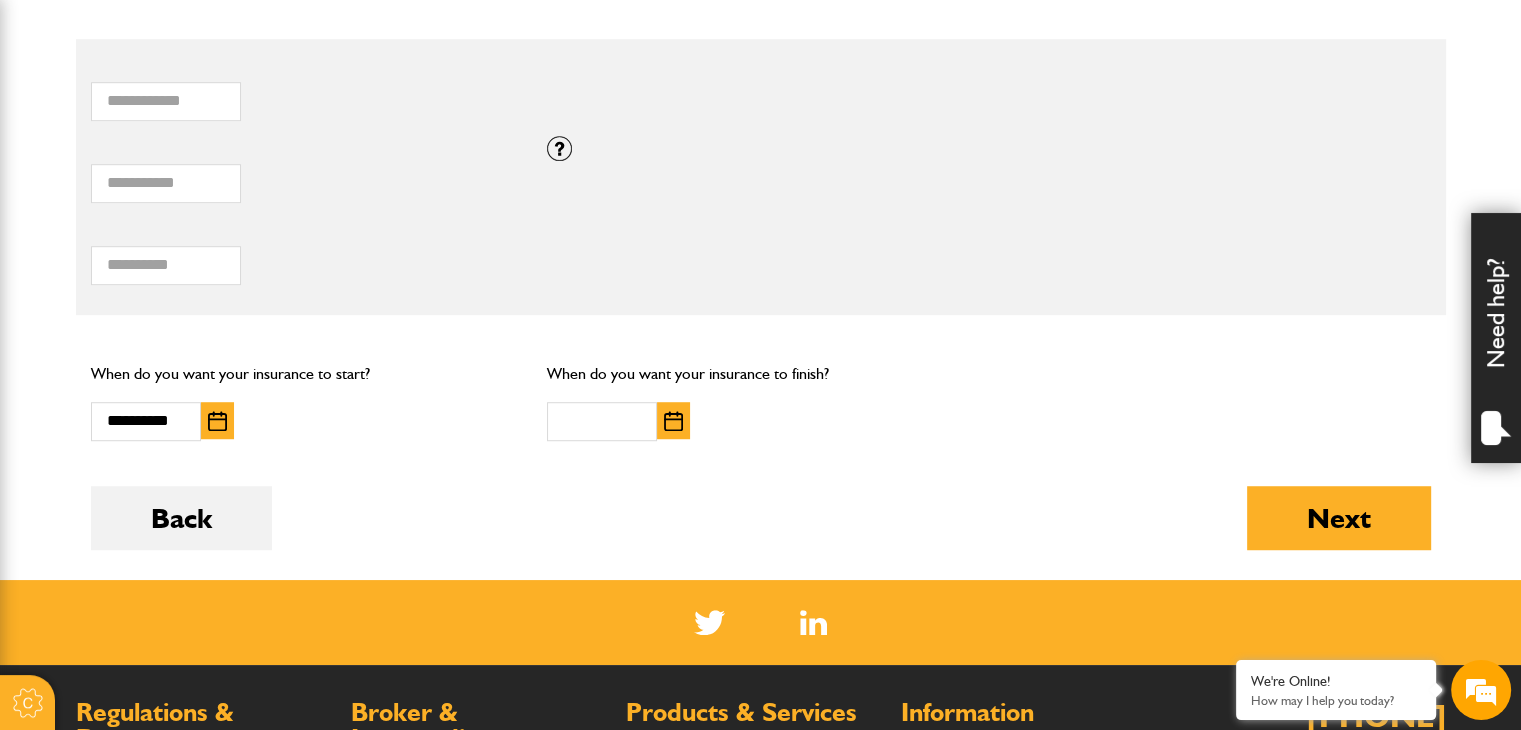 click at bounding box center (673, 421) 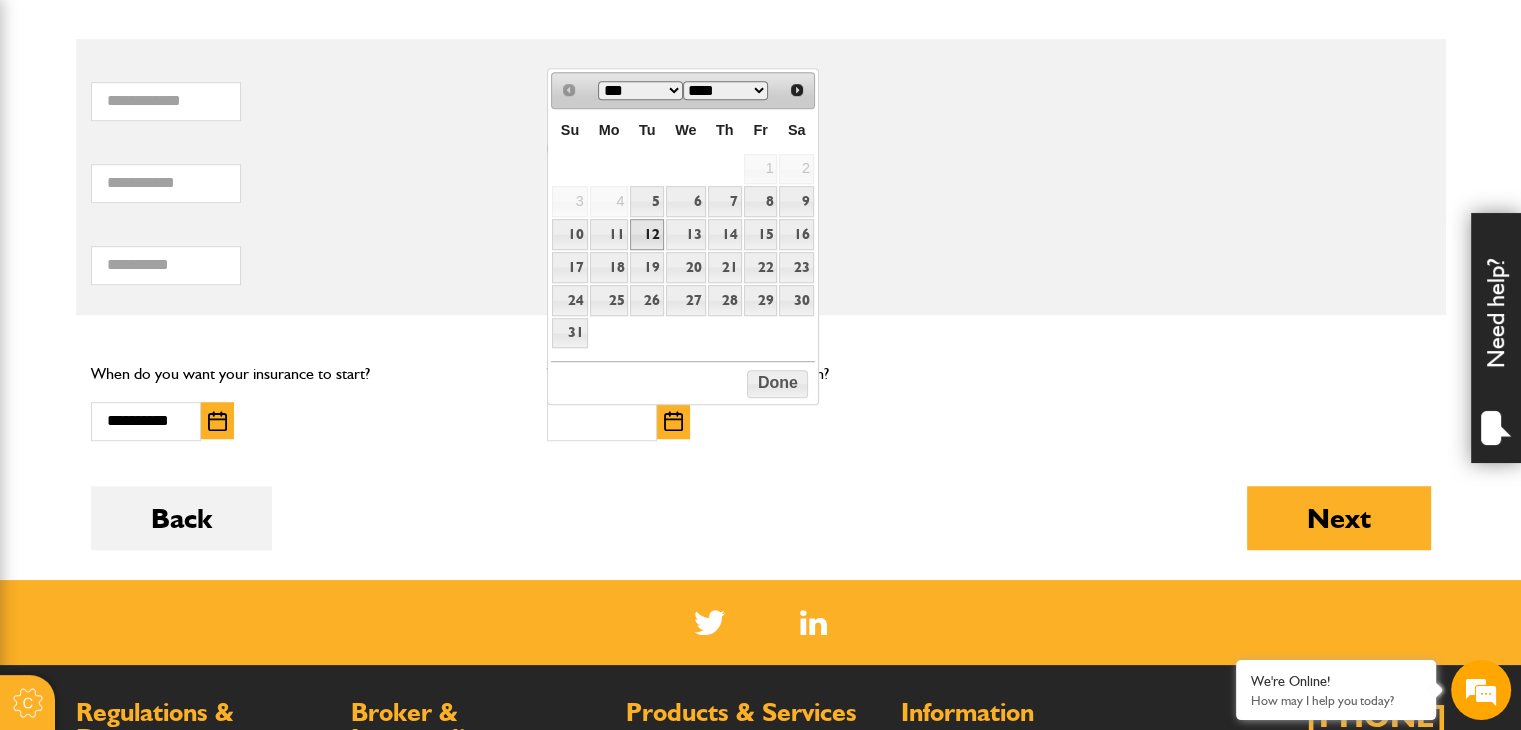 click on "12" at bounding box center (647, 234) 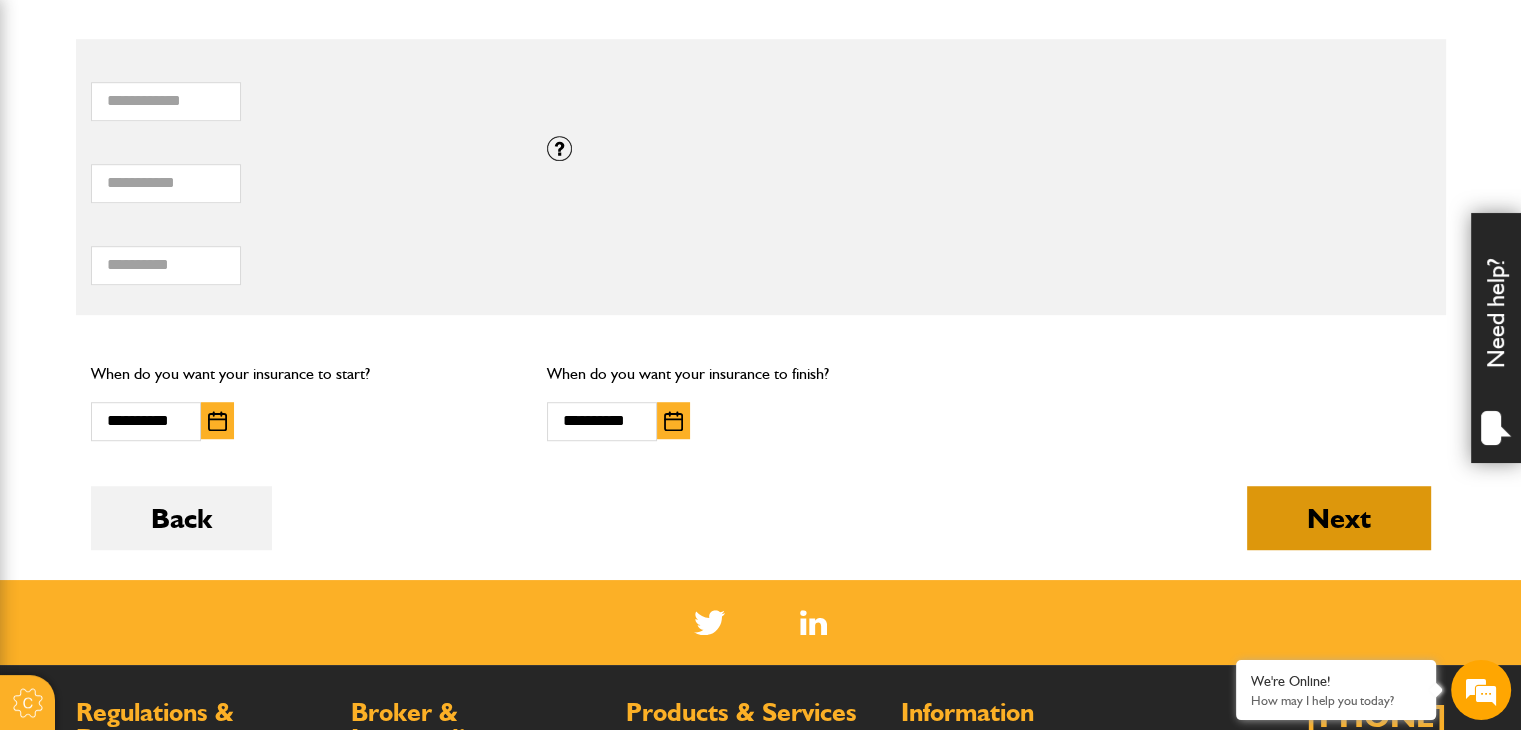 click on "Next" at bounding box center [1339, 518] 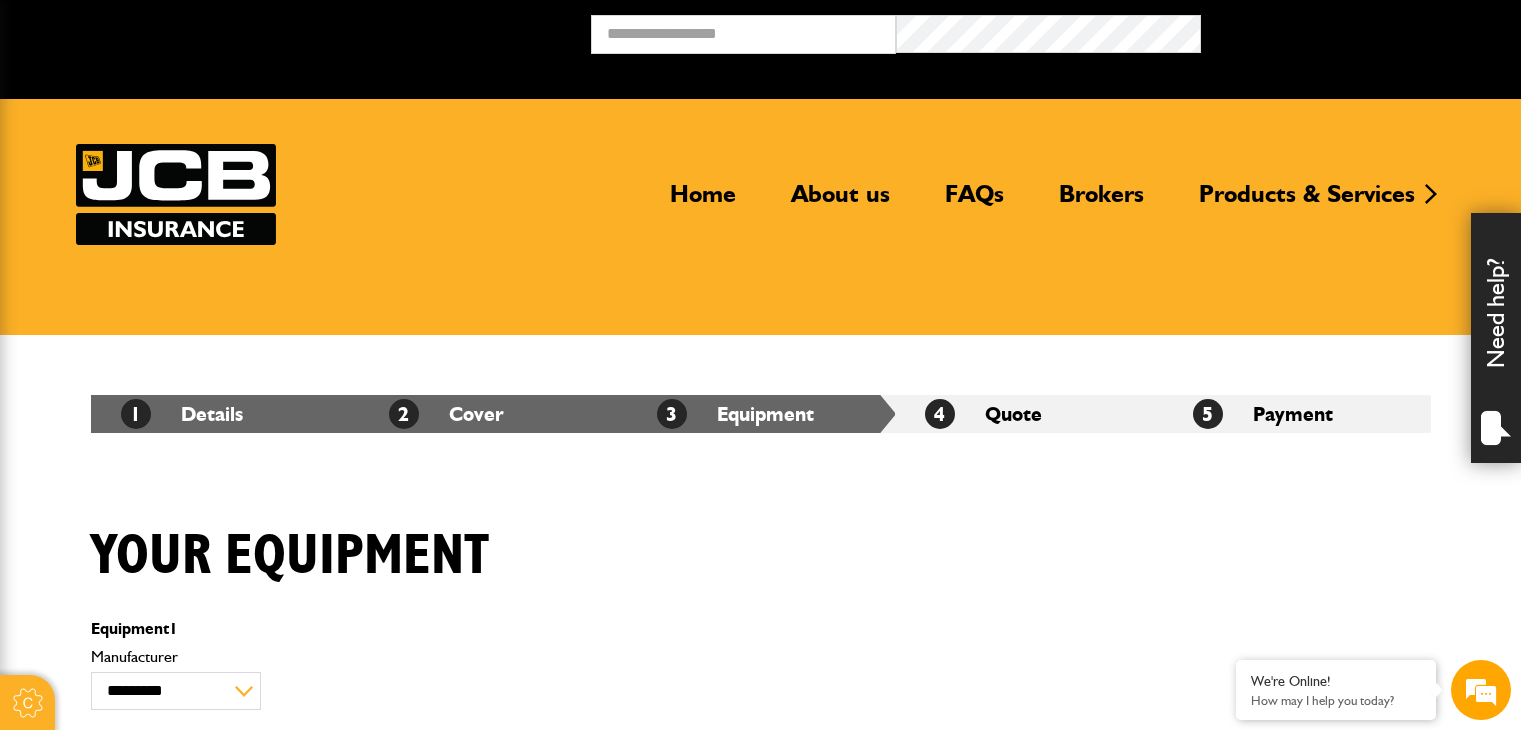 scroll, scrollTop: 0, scrollLeft: 0, axis: both 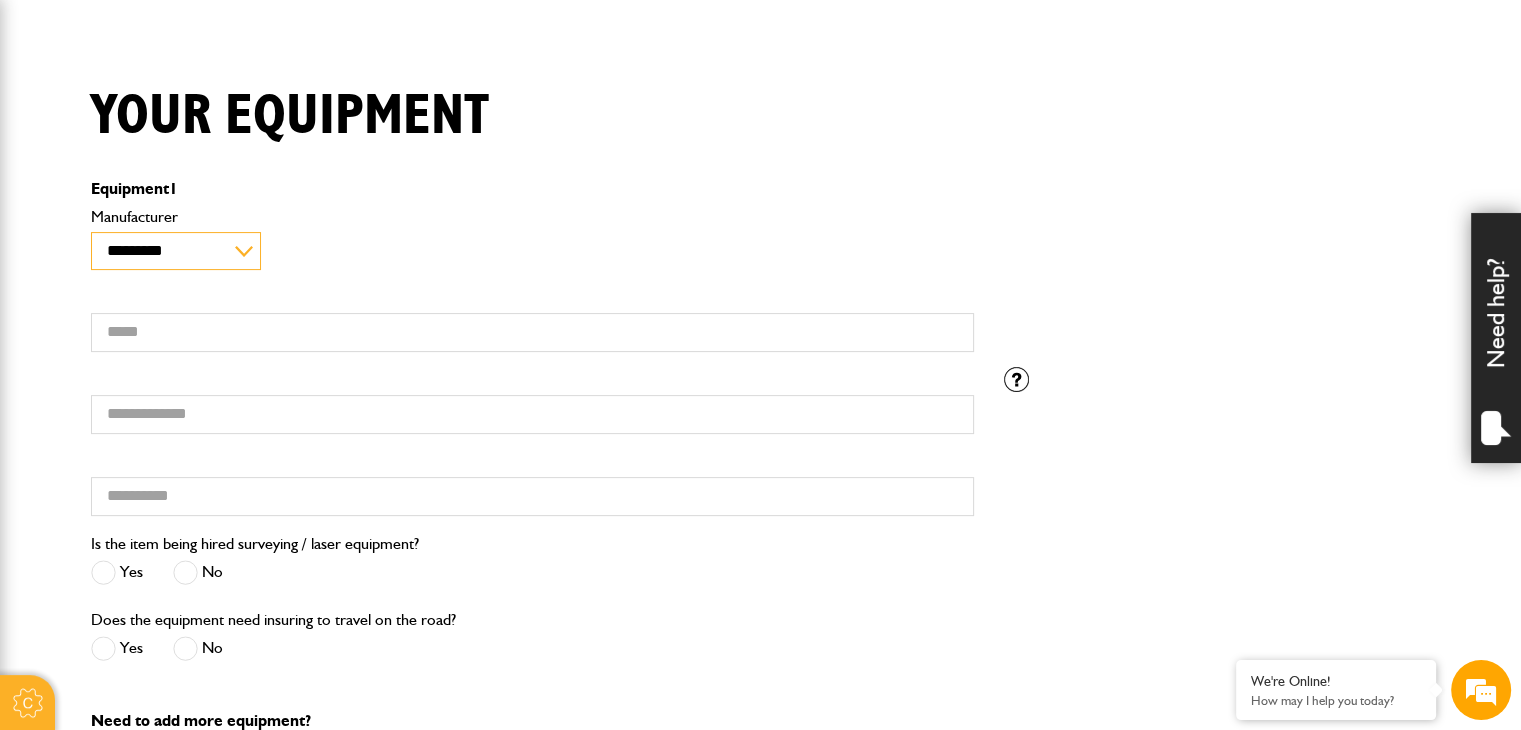 click on "**********" at bounding box center [176, 251] 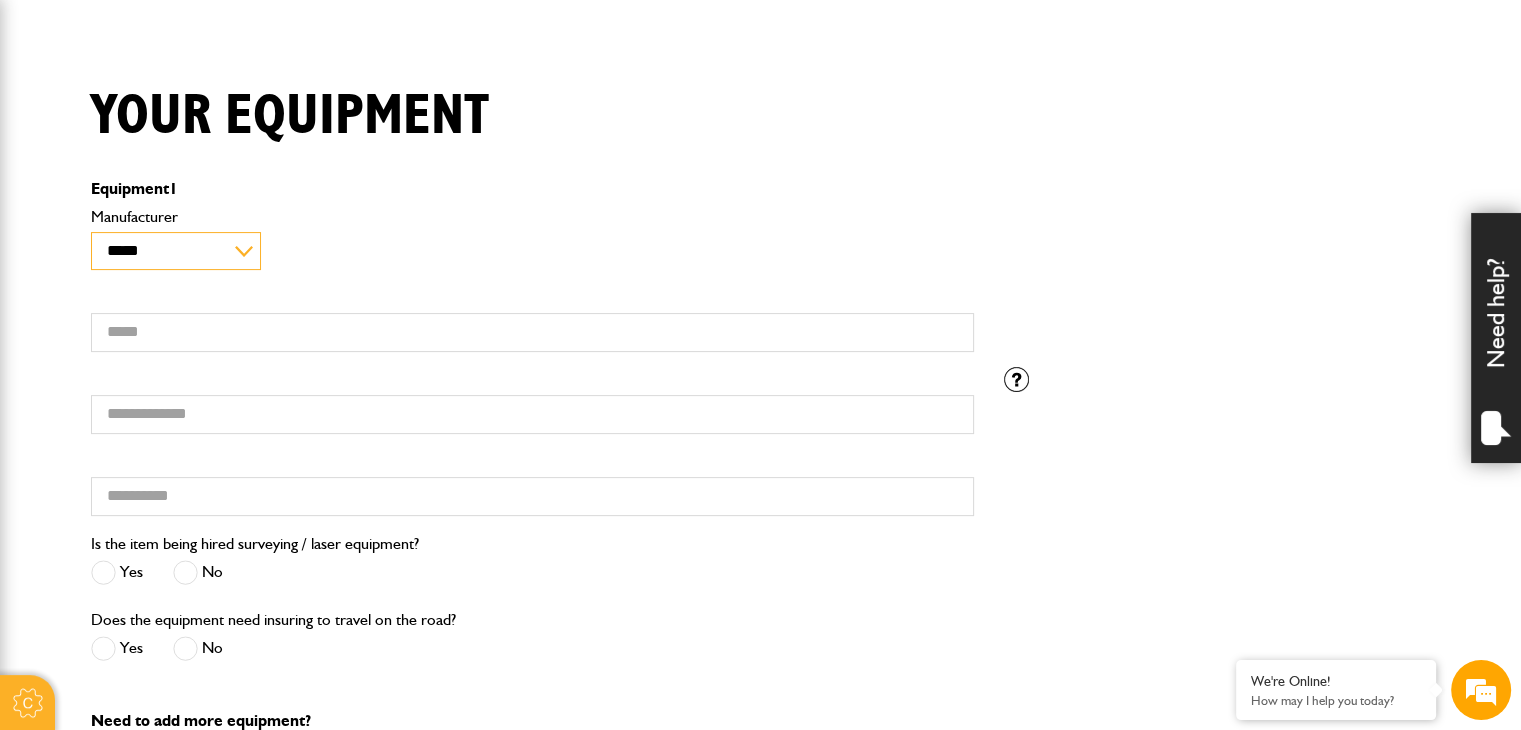 click on "**********" at bounding box center (176, 251) 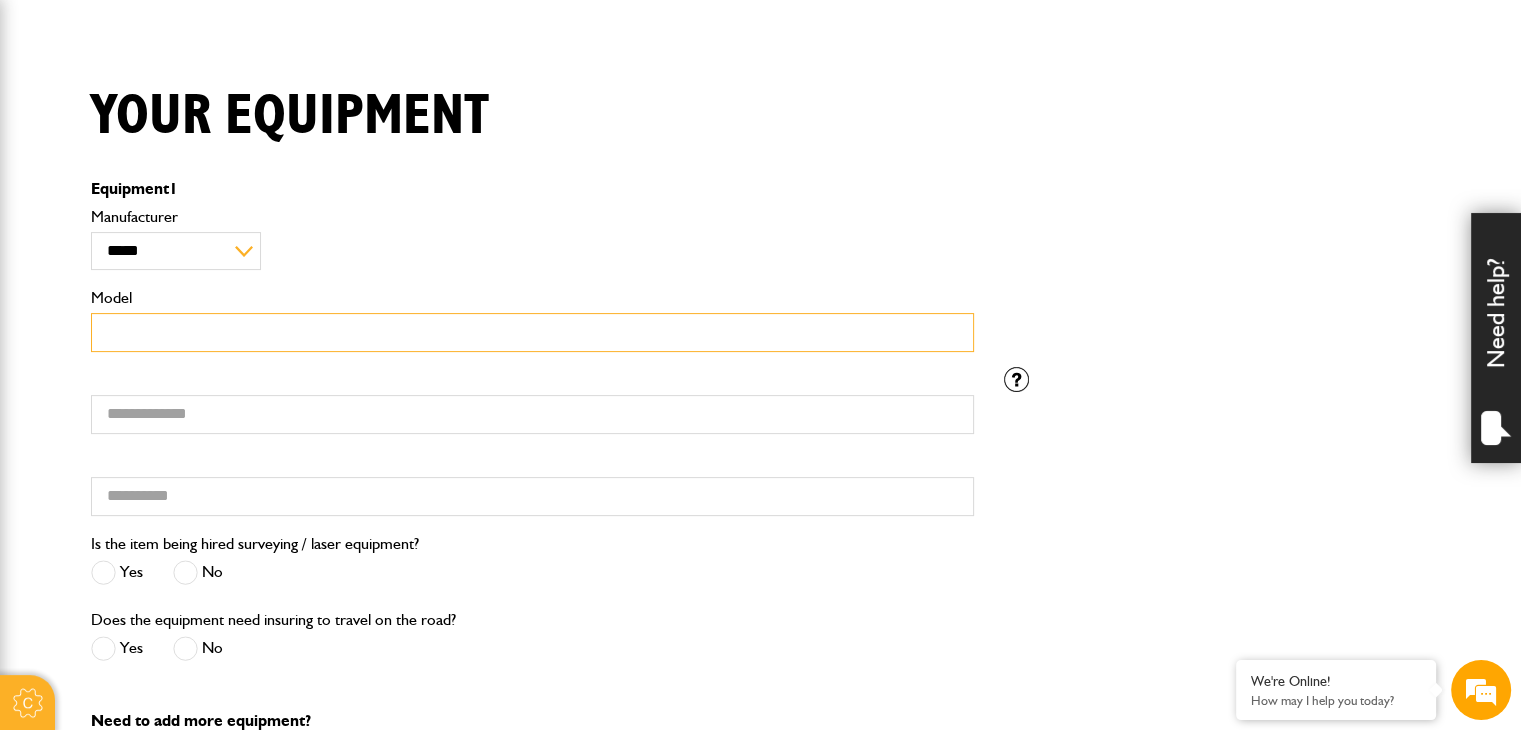 click on "Model" at bounding box center [532, 332] 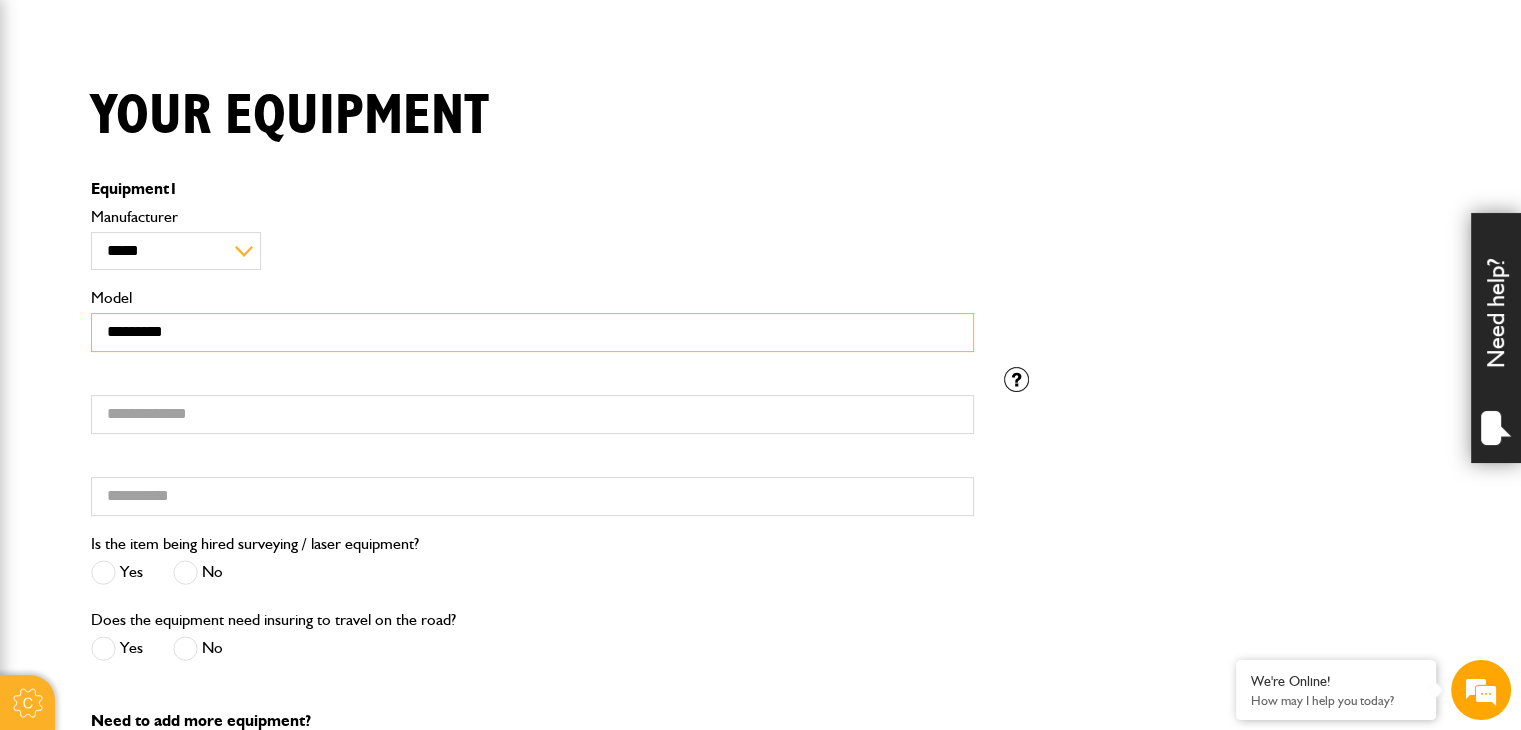 type on "*********" 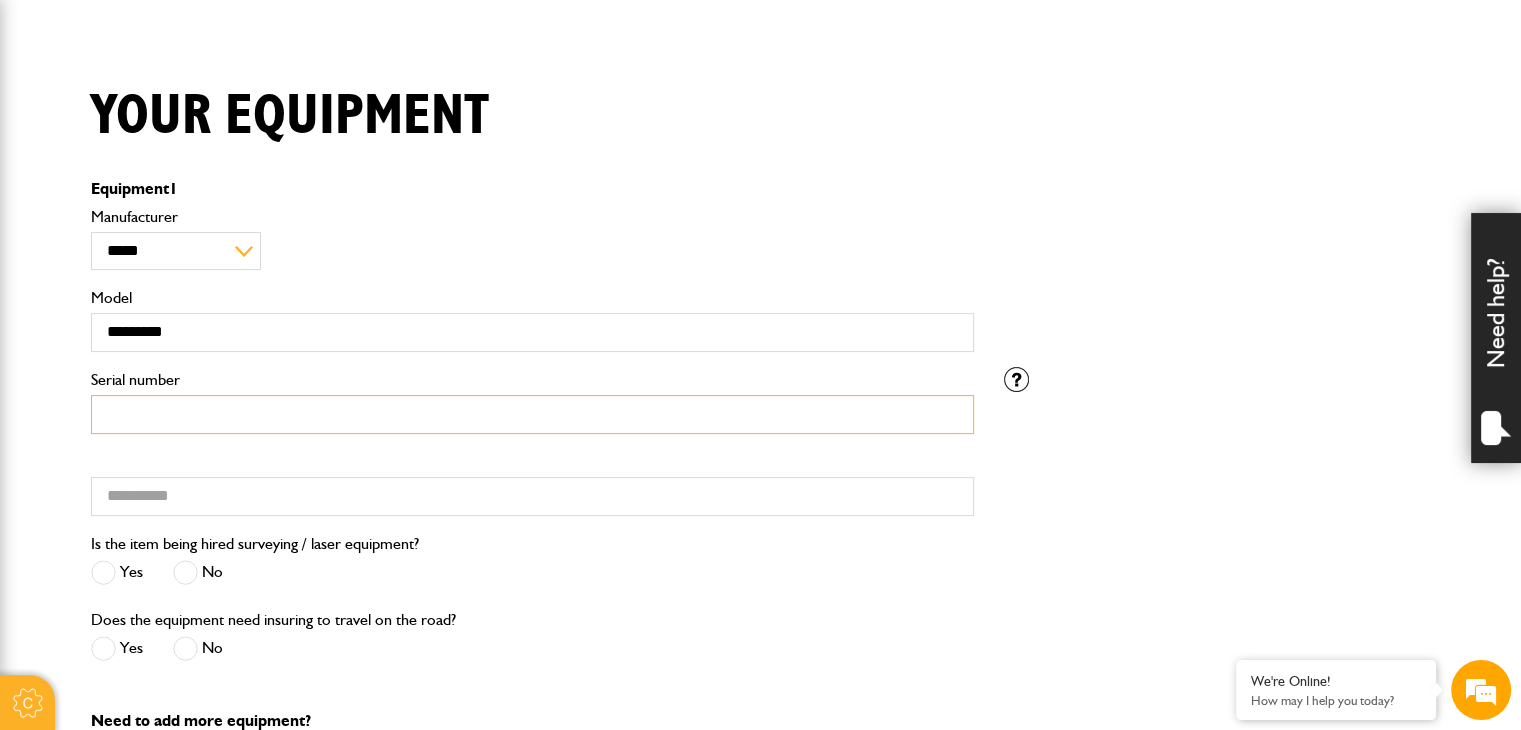 click on "Serial number" at bounding box center [532, 414] 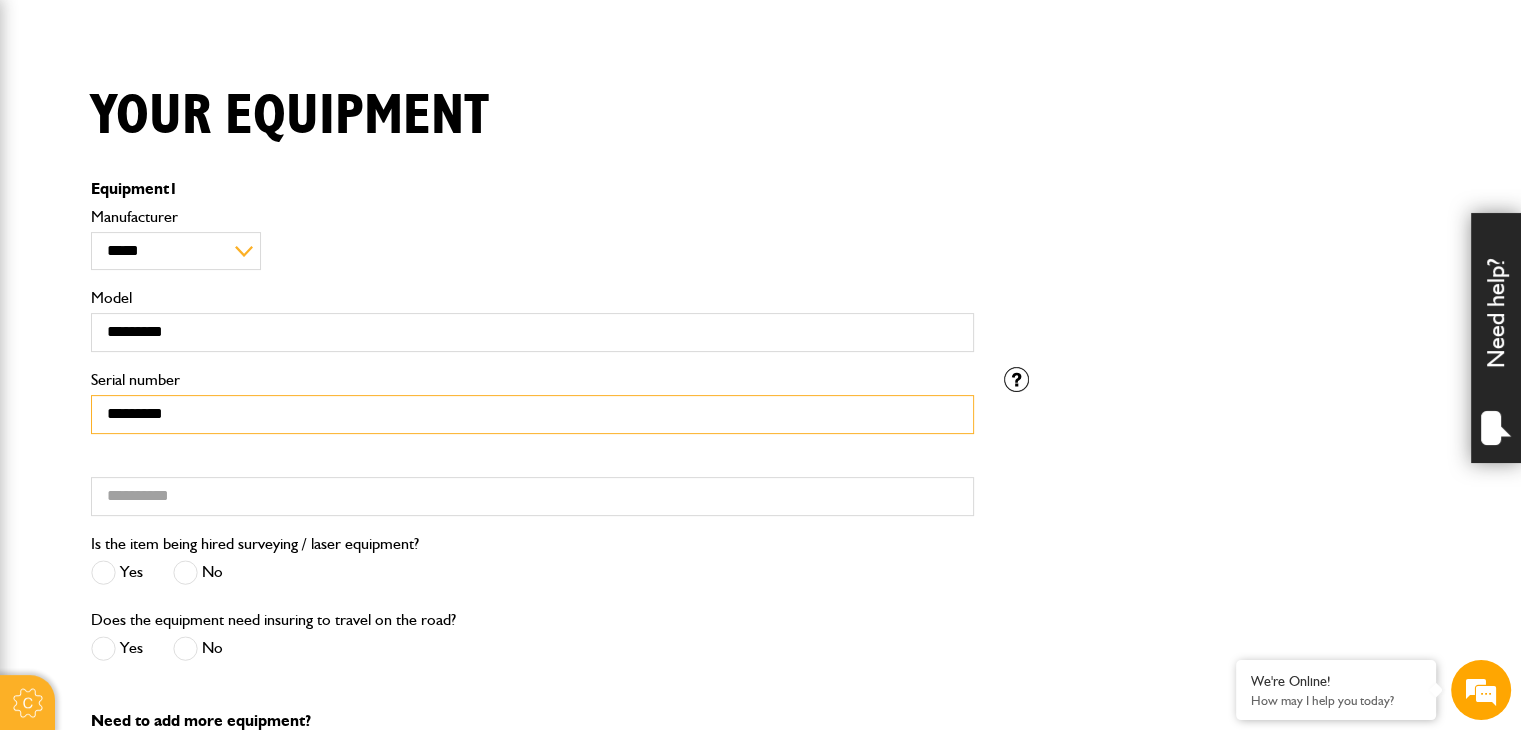 type on "*********" 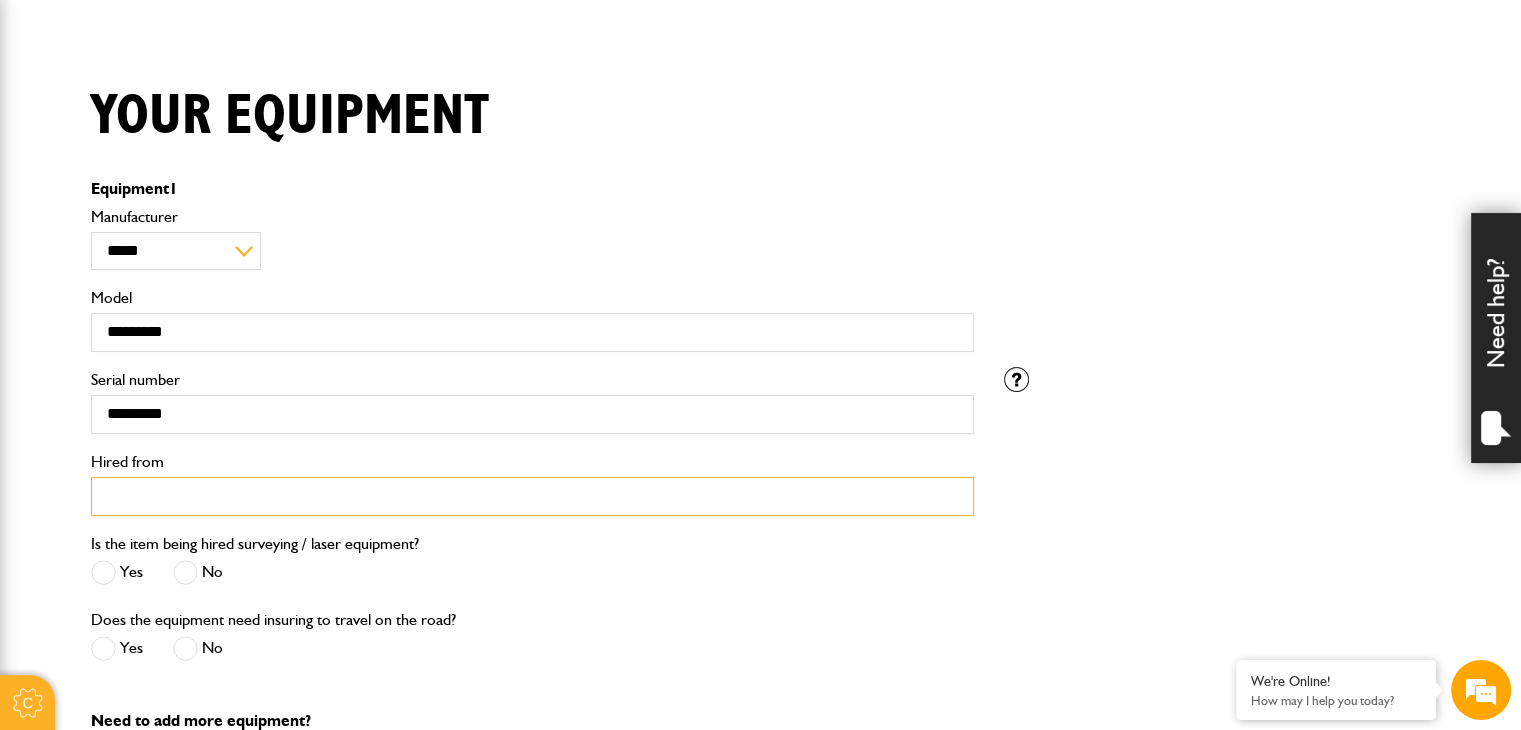 click on "Hired from" at bounding box center [532, 496] 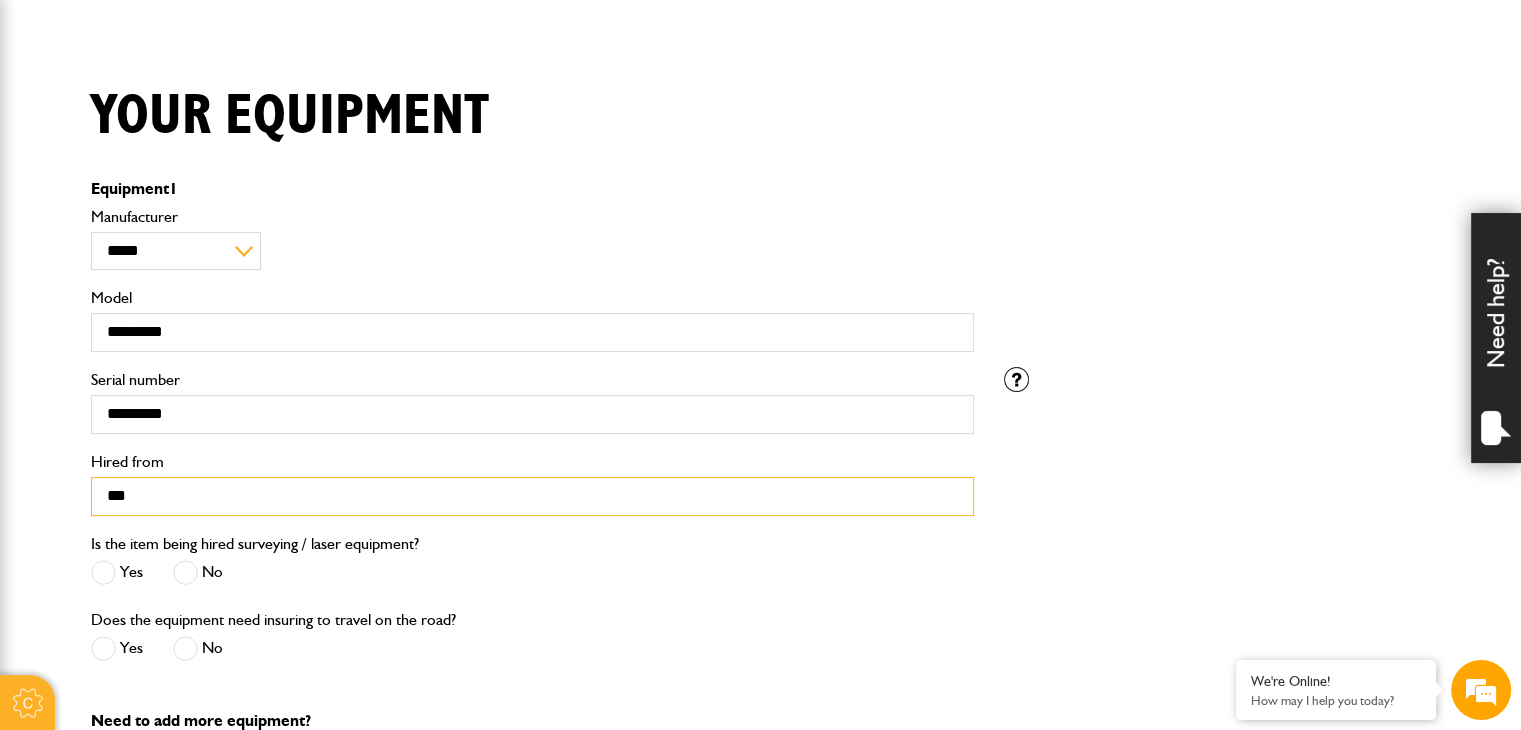 type on "***" 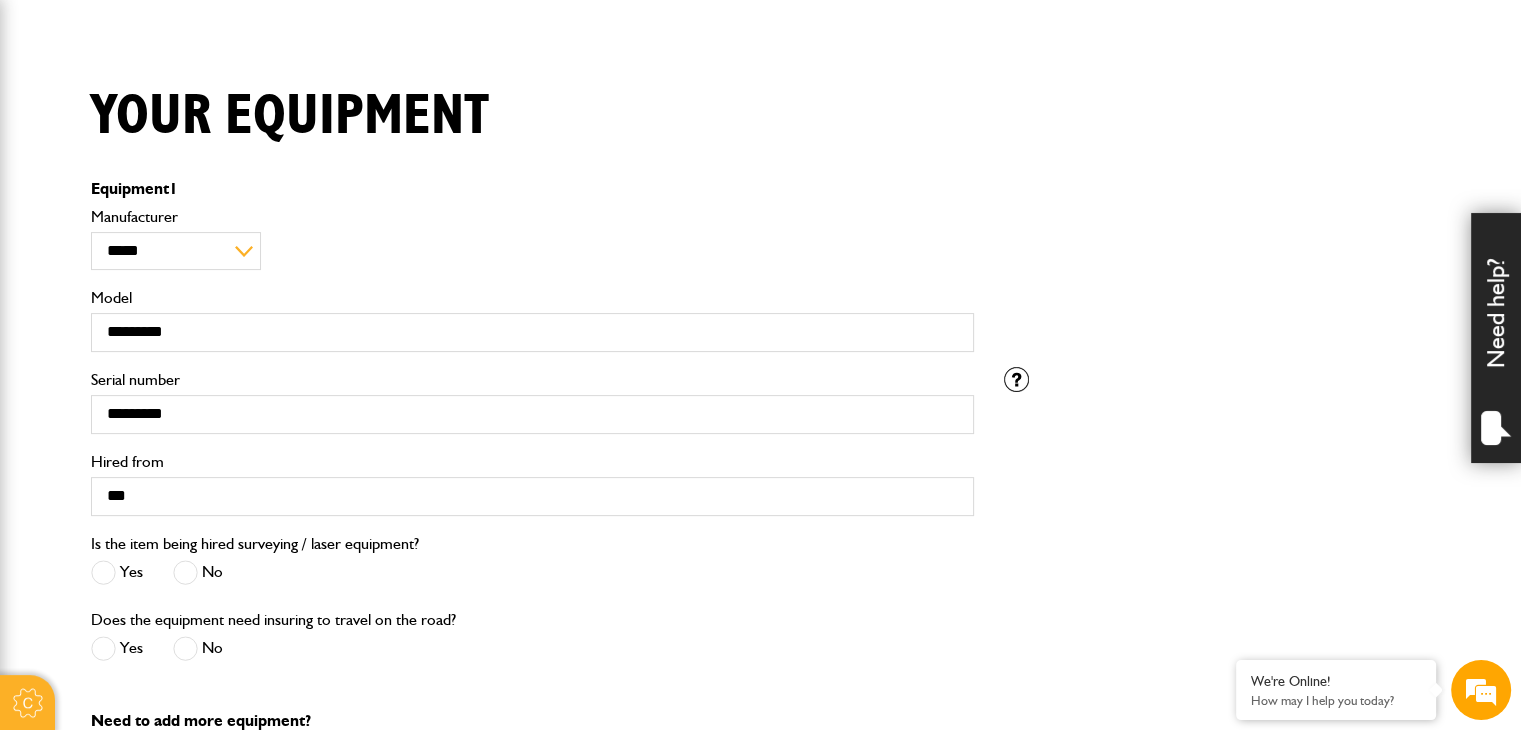 click at bounding box center (185, 572) 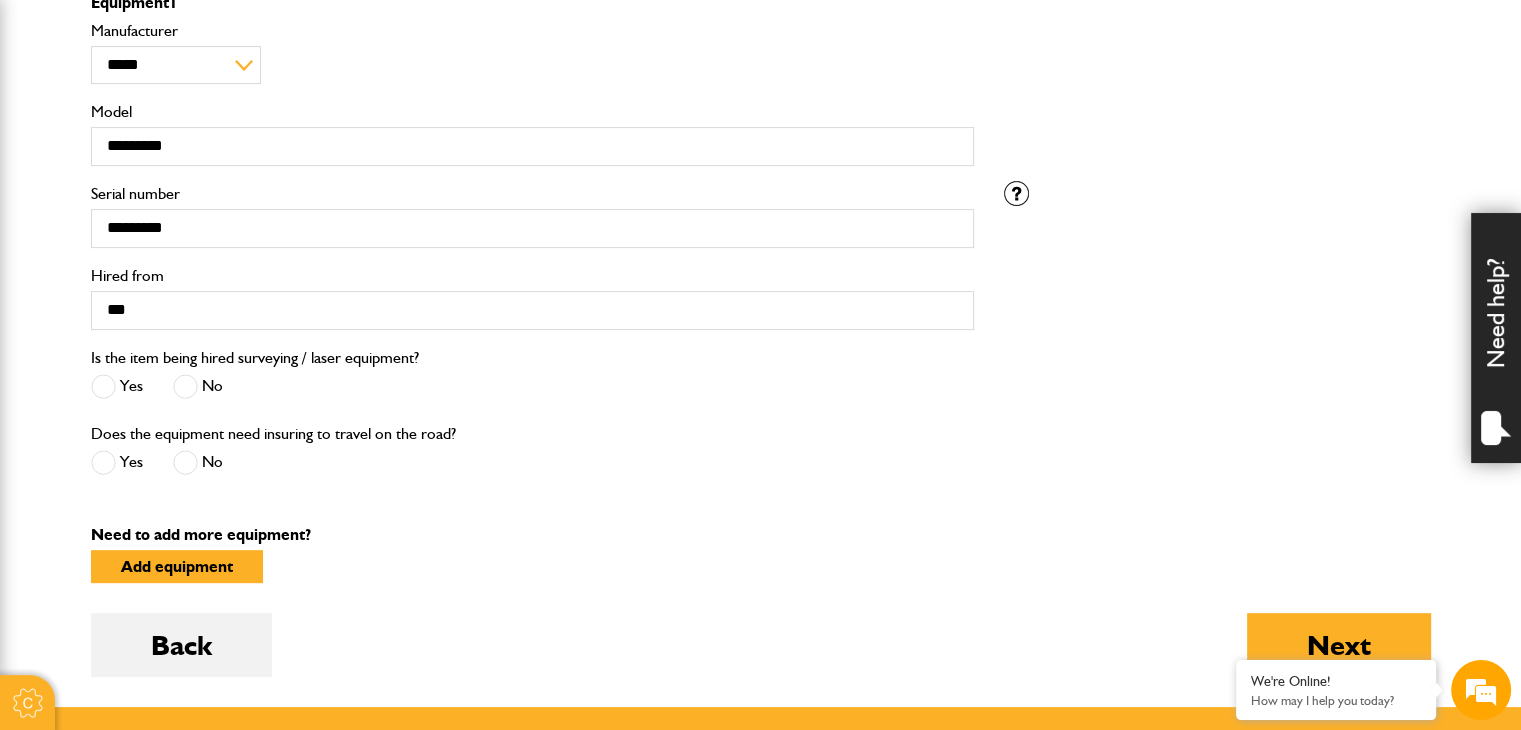 scroll, scrollTop: 719, scrollLeft: 0, axis: vertical 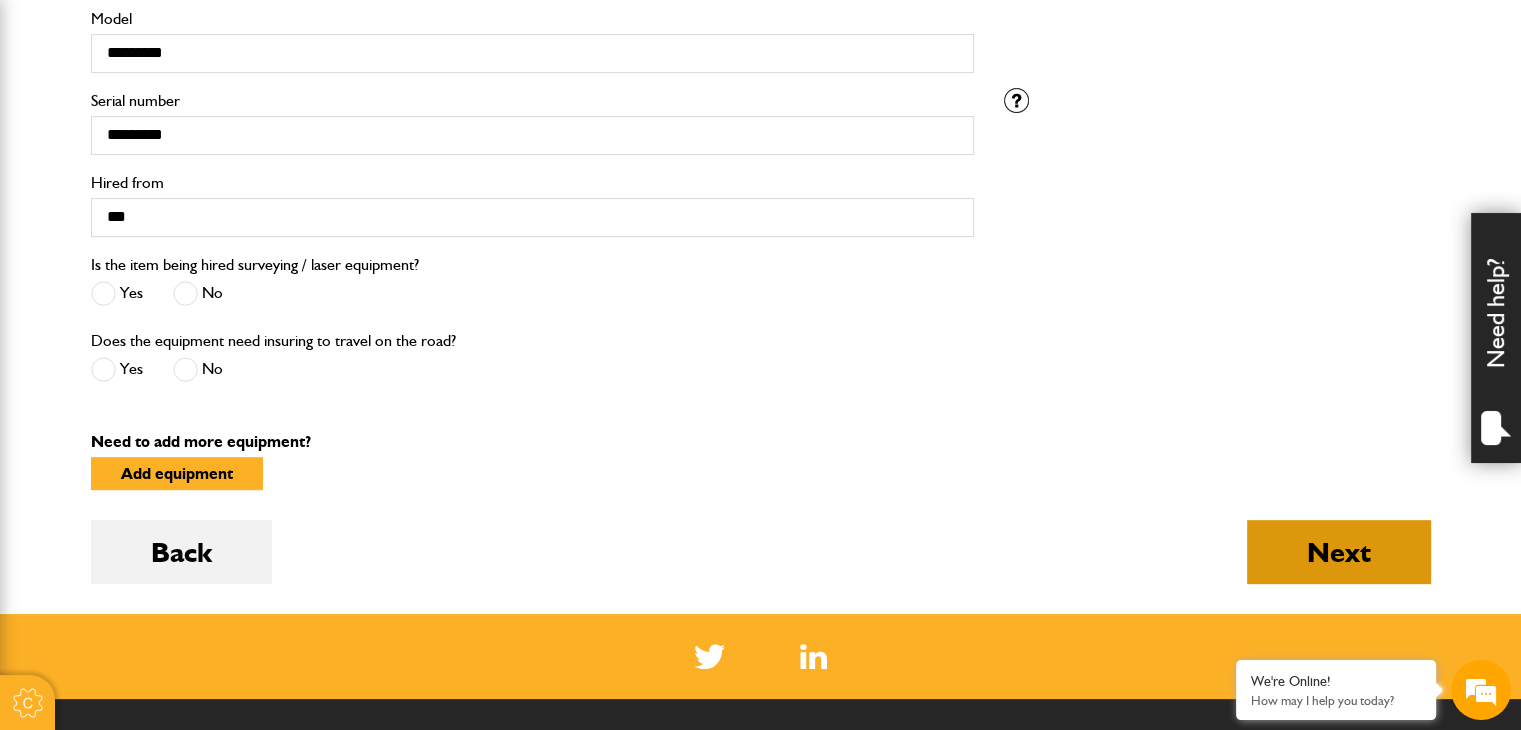 click on "Next" at bounding box center (1339, 552) 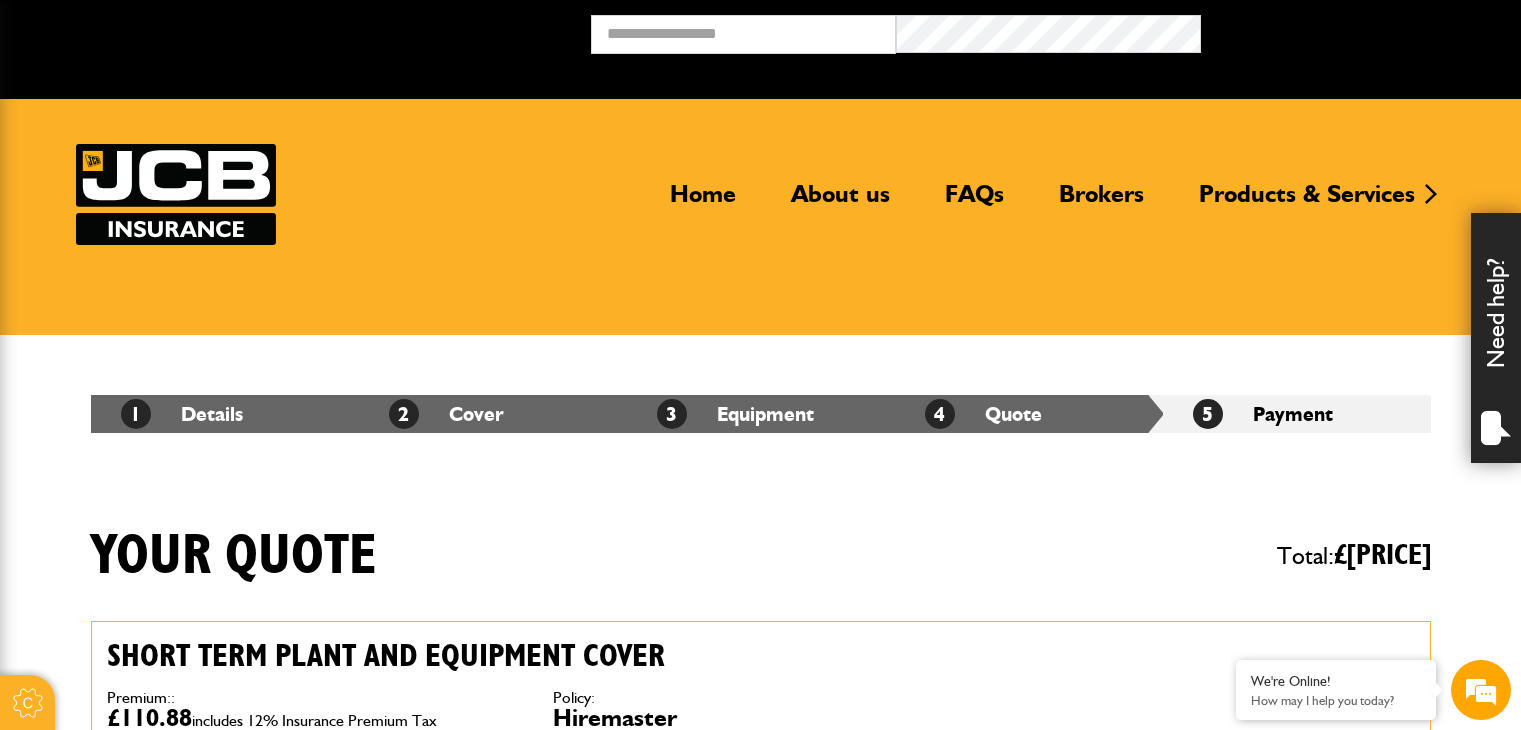 scroll, scrollTop: 0, scrollLeft: 0, axis: both 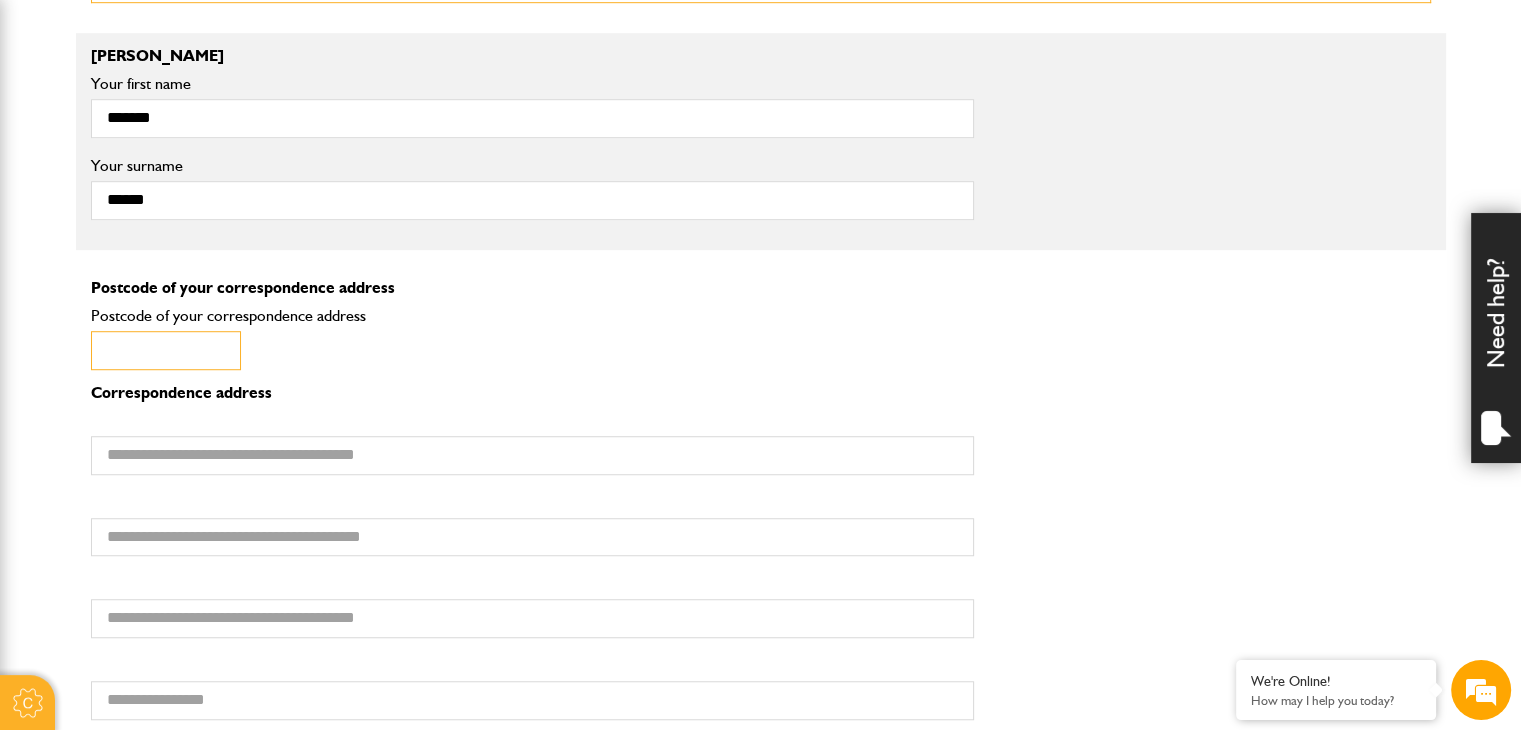 click on "Postcode of your correspondence address" at bounding box center [166, 350] 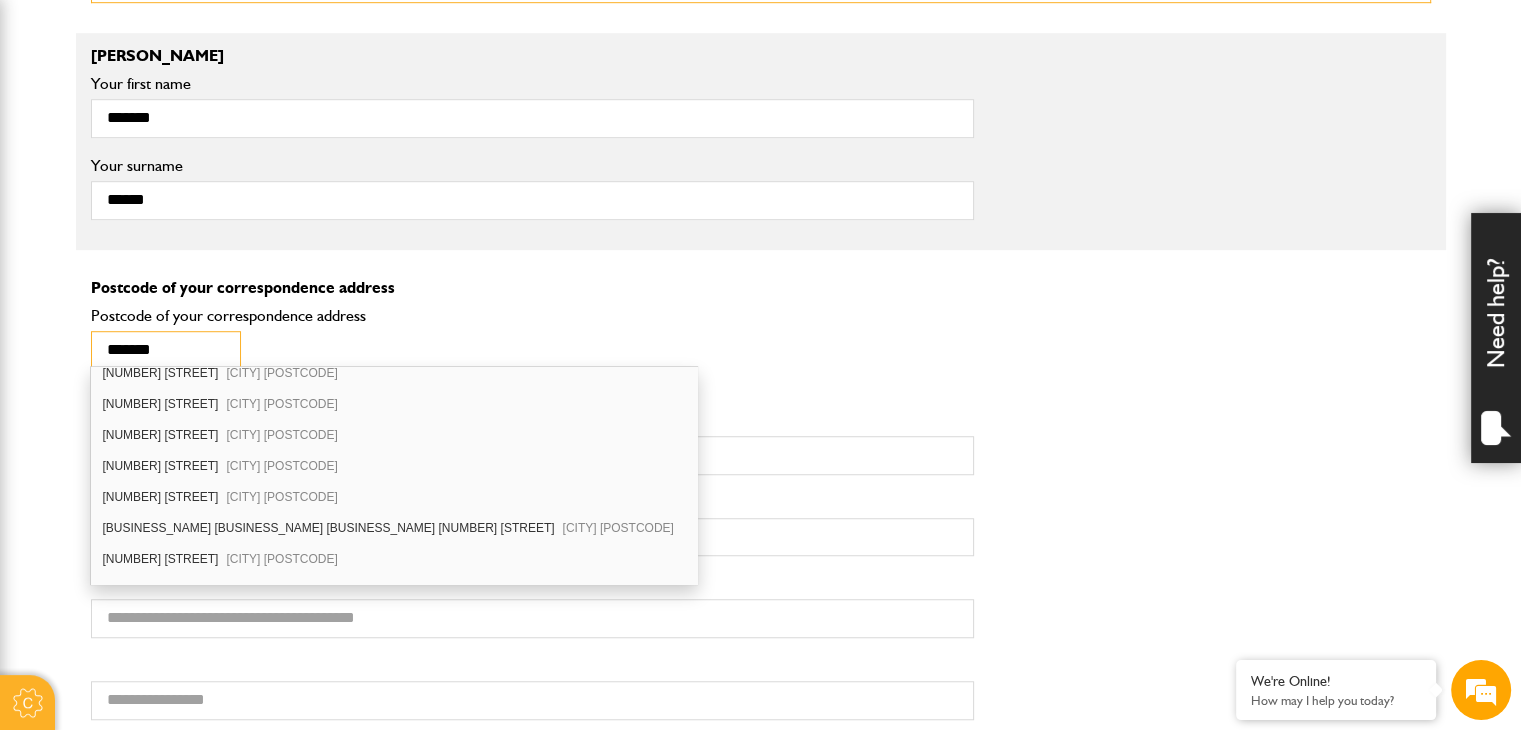scroll, scrollTop: 332, scrollLeft: 0, axis: vertical 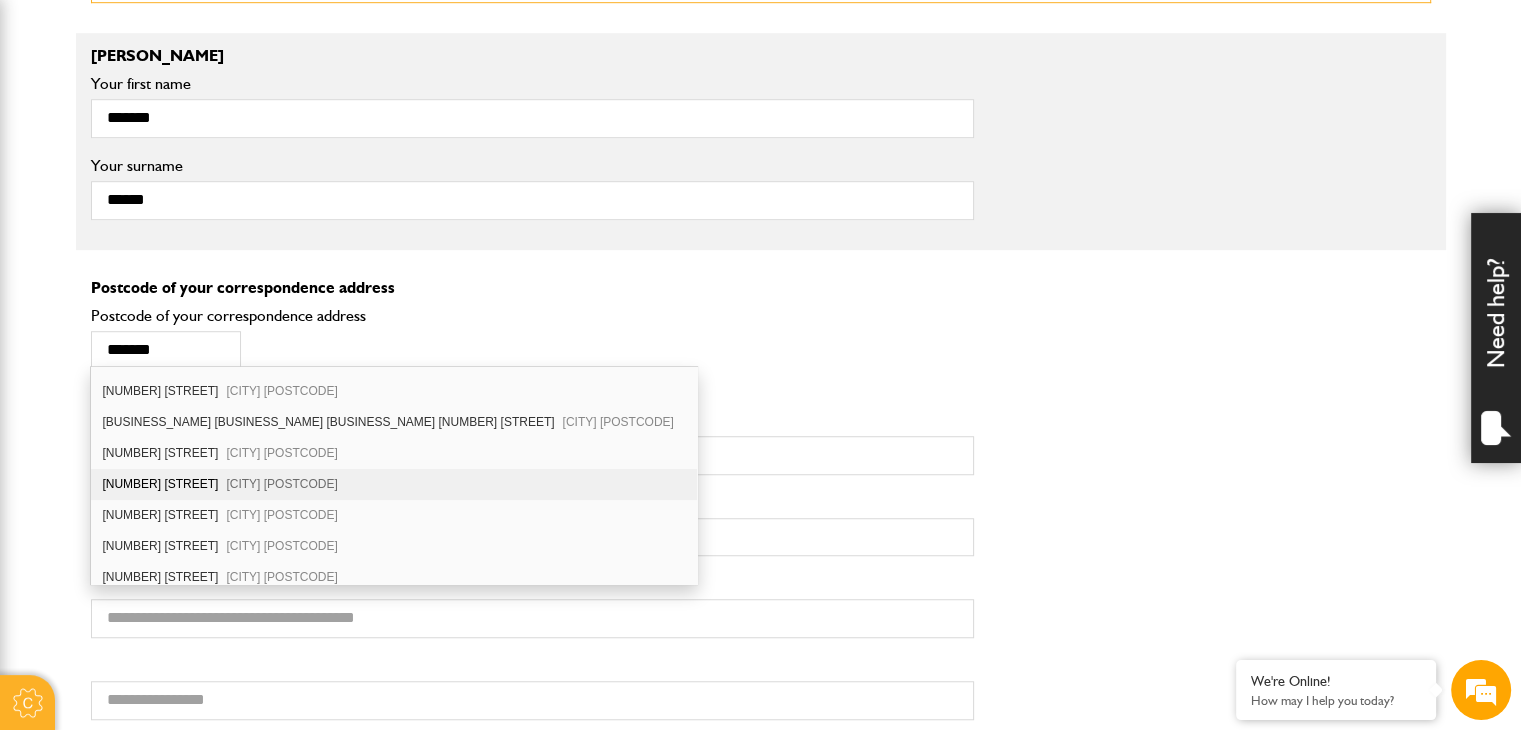click on "[CITY] [POSTCODE]" at bounding box center (281, 484) 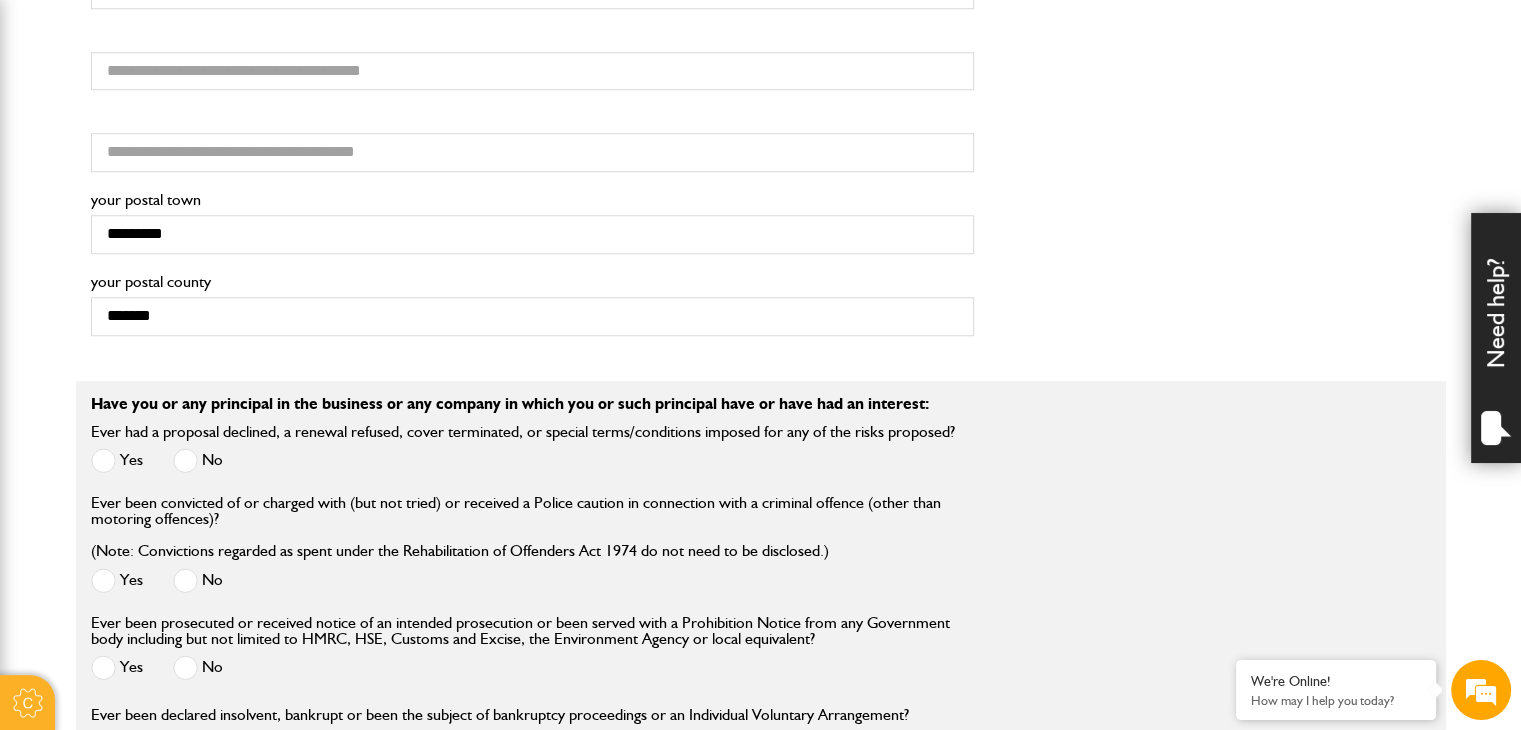 scroll, scrollTop: 1812, scrollLeft: 0, axis: vertical 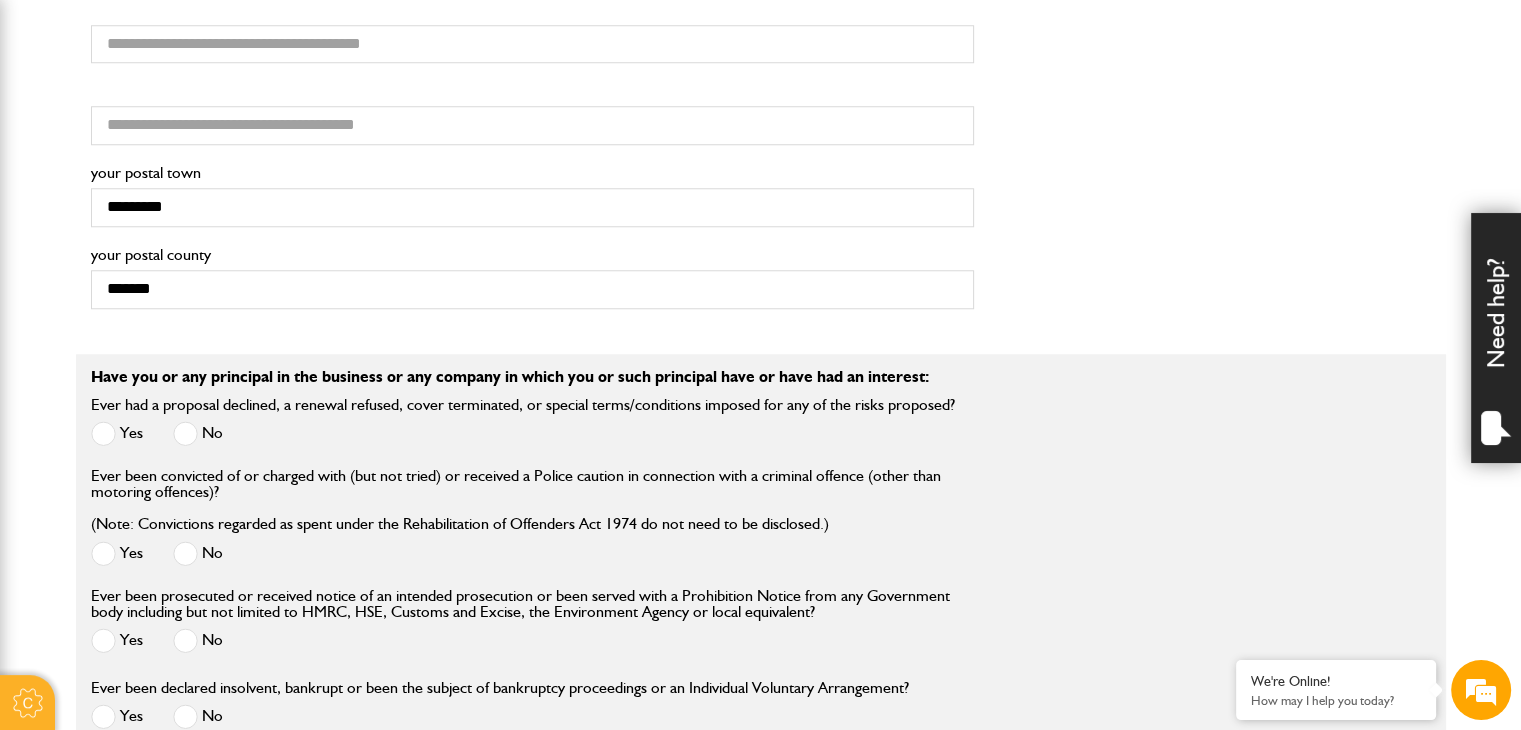 click at bounding box center (185, 433) 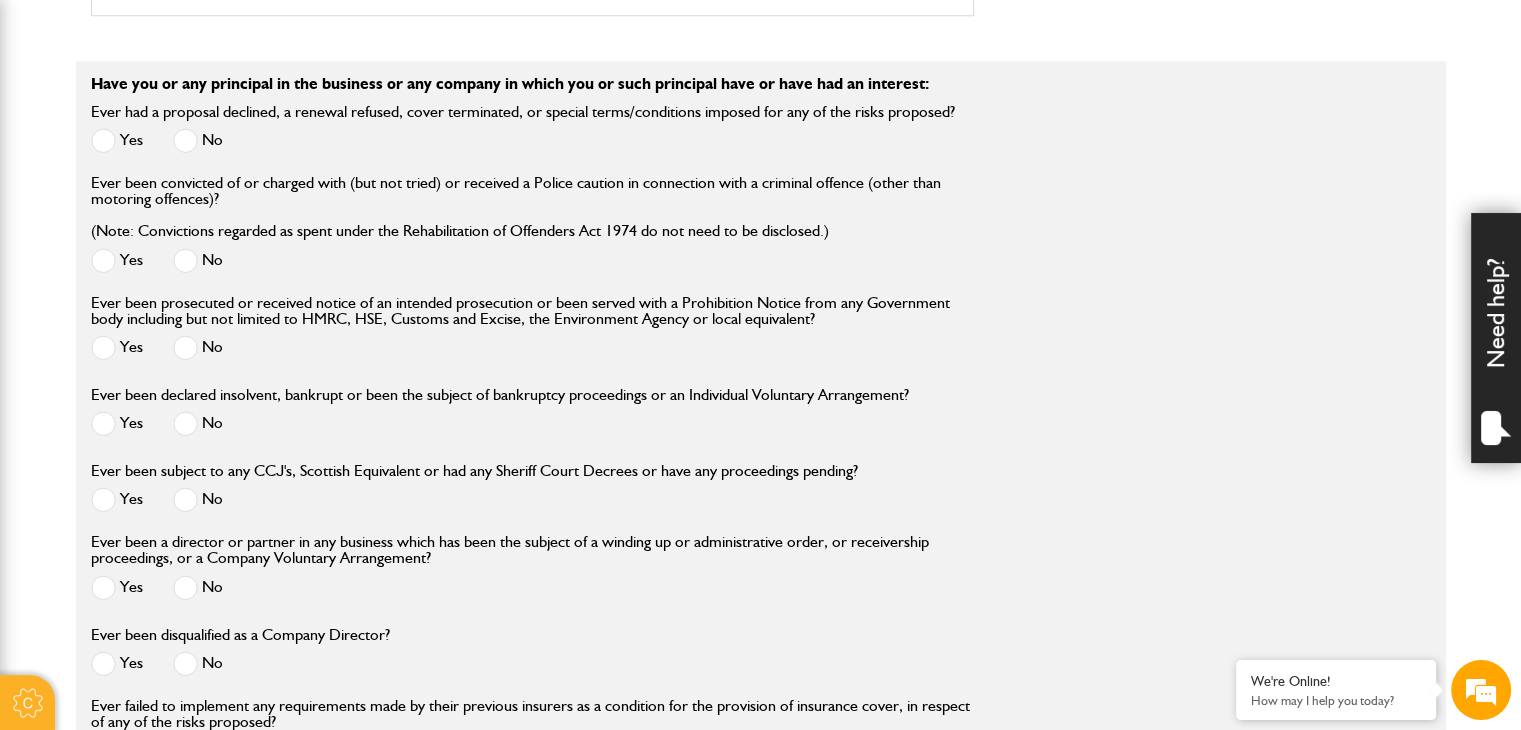 scroll, scrollTop: 2172, scrollLeft: 0, axis: vertical 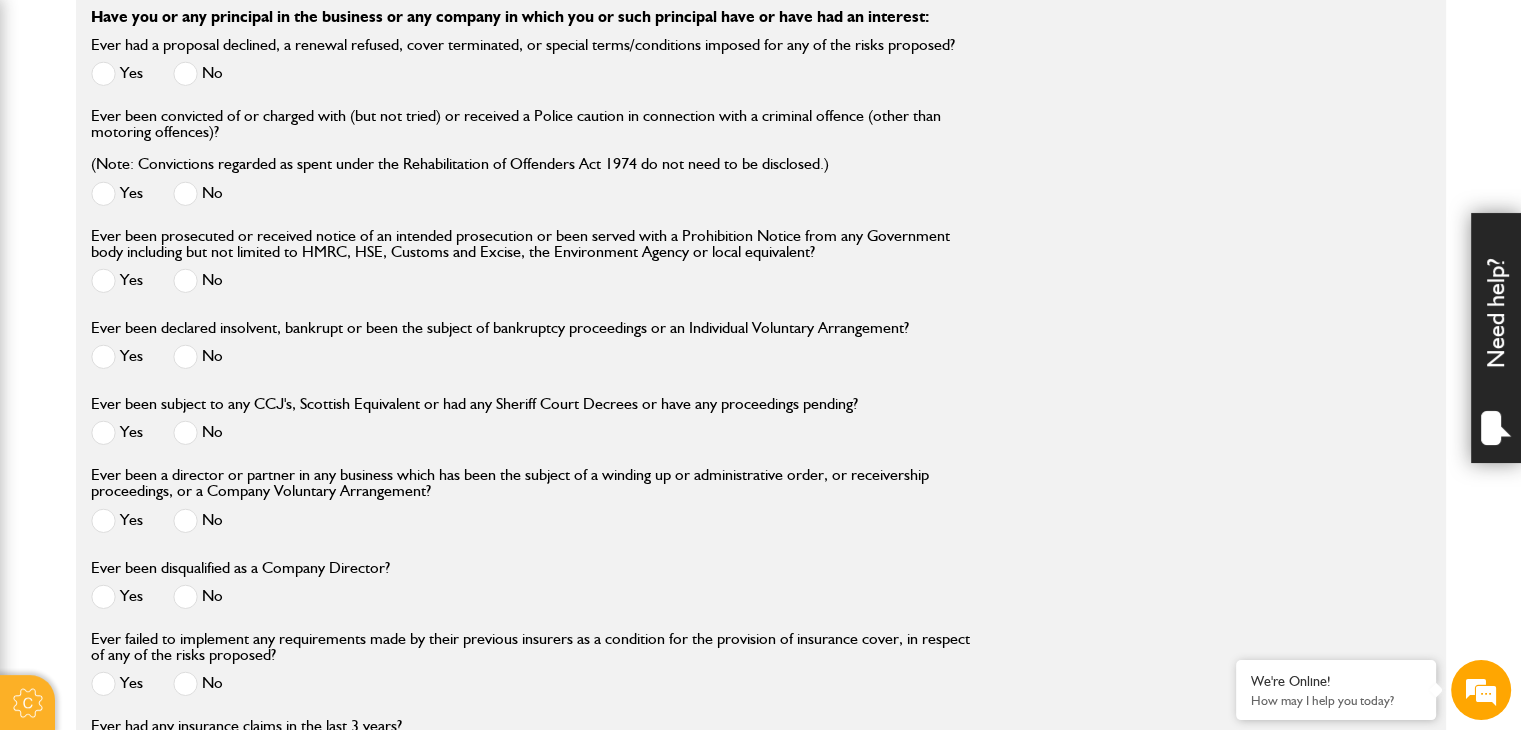 click at bounding box center (185, 432) 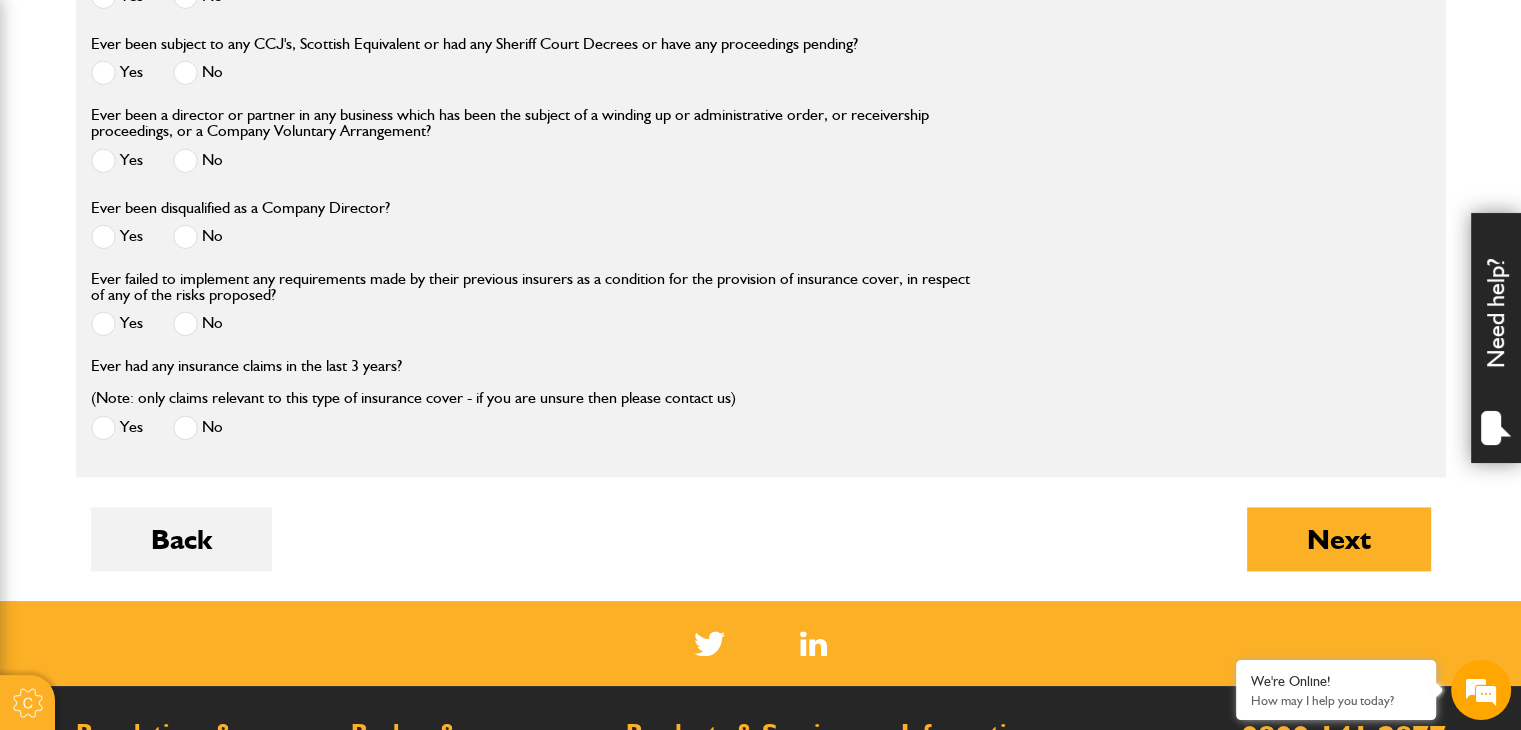scroll, scrollTop: 2585, scrollLeft: 0, axis: vertical 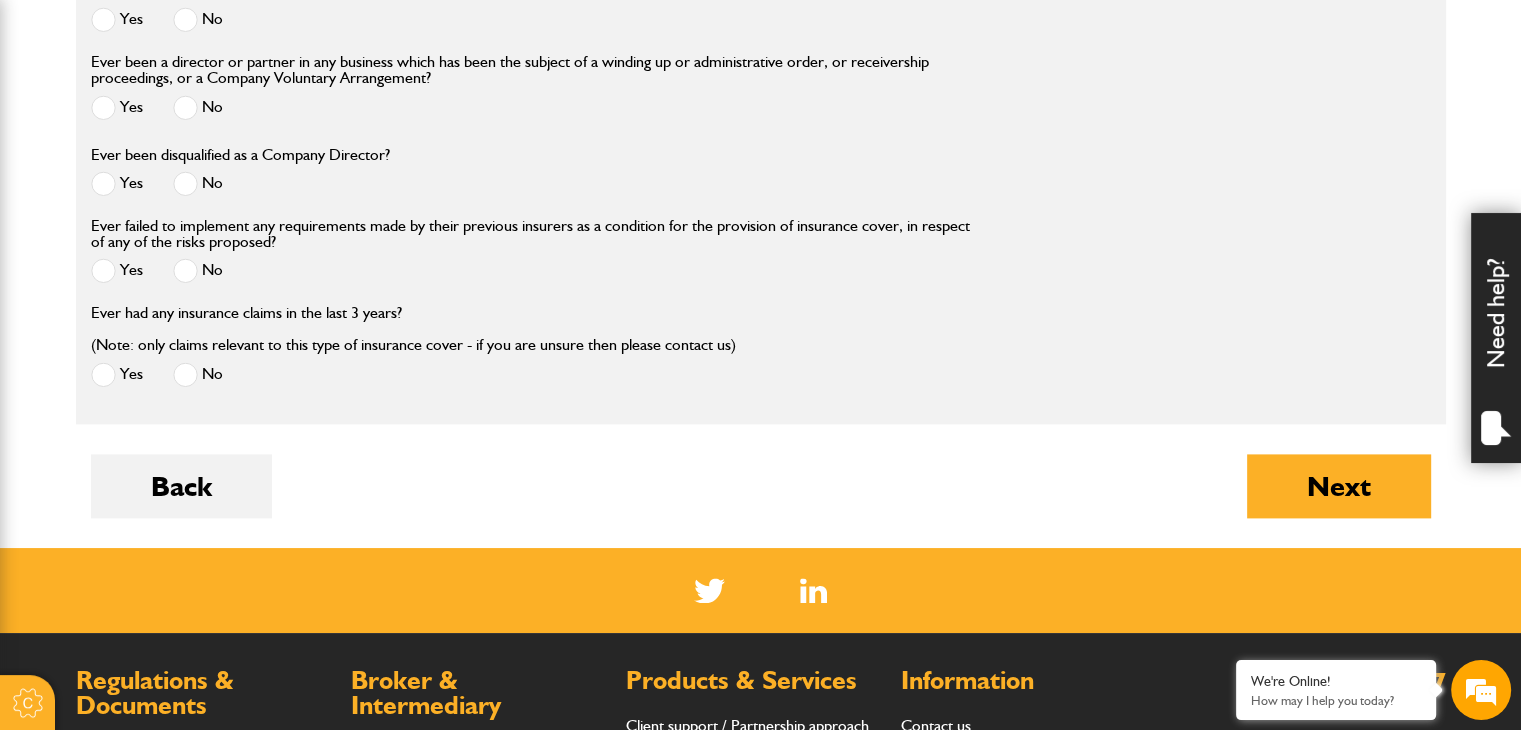 click at bounding box center (185, 374) 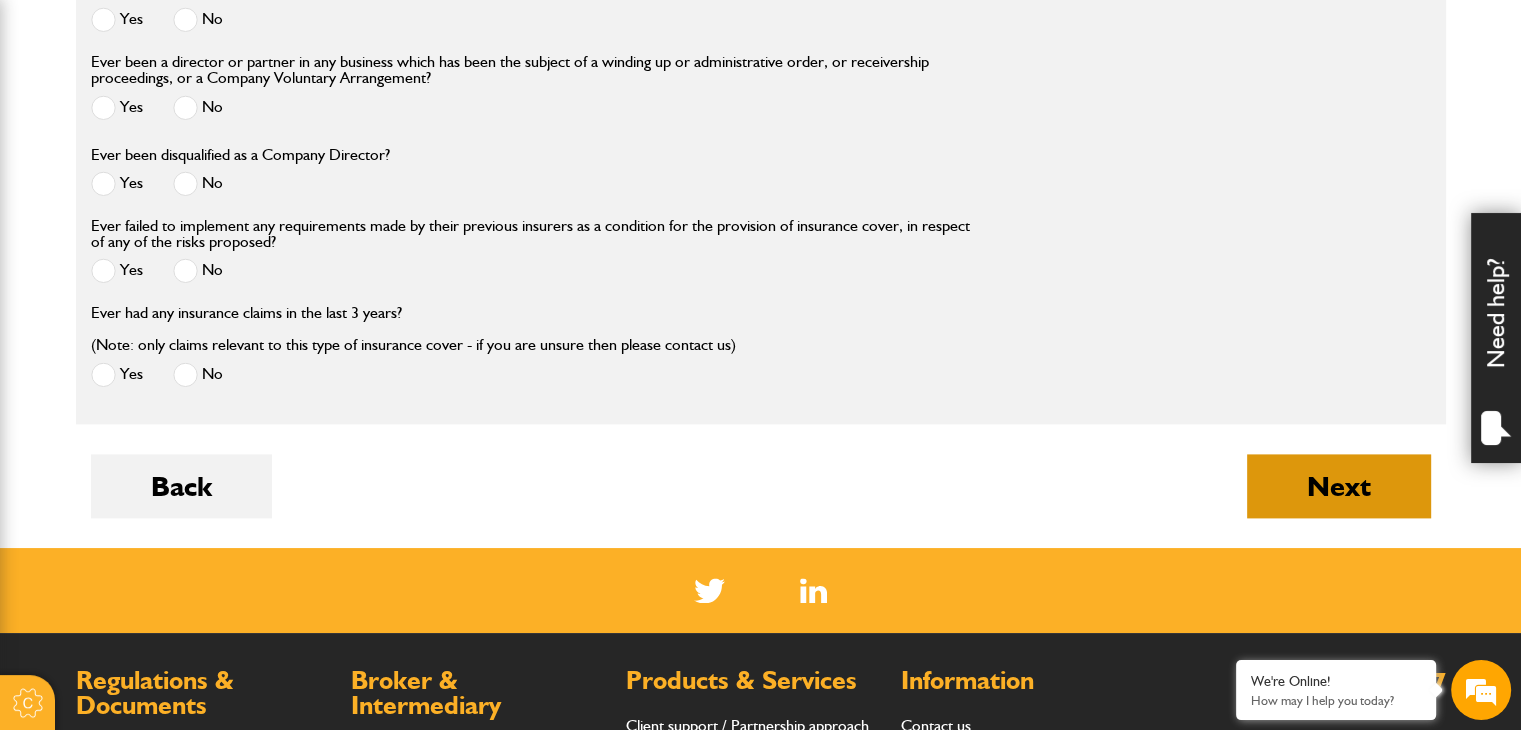 click on "Next" at bounding box center (1339, 486) 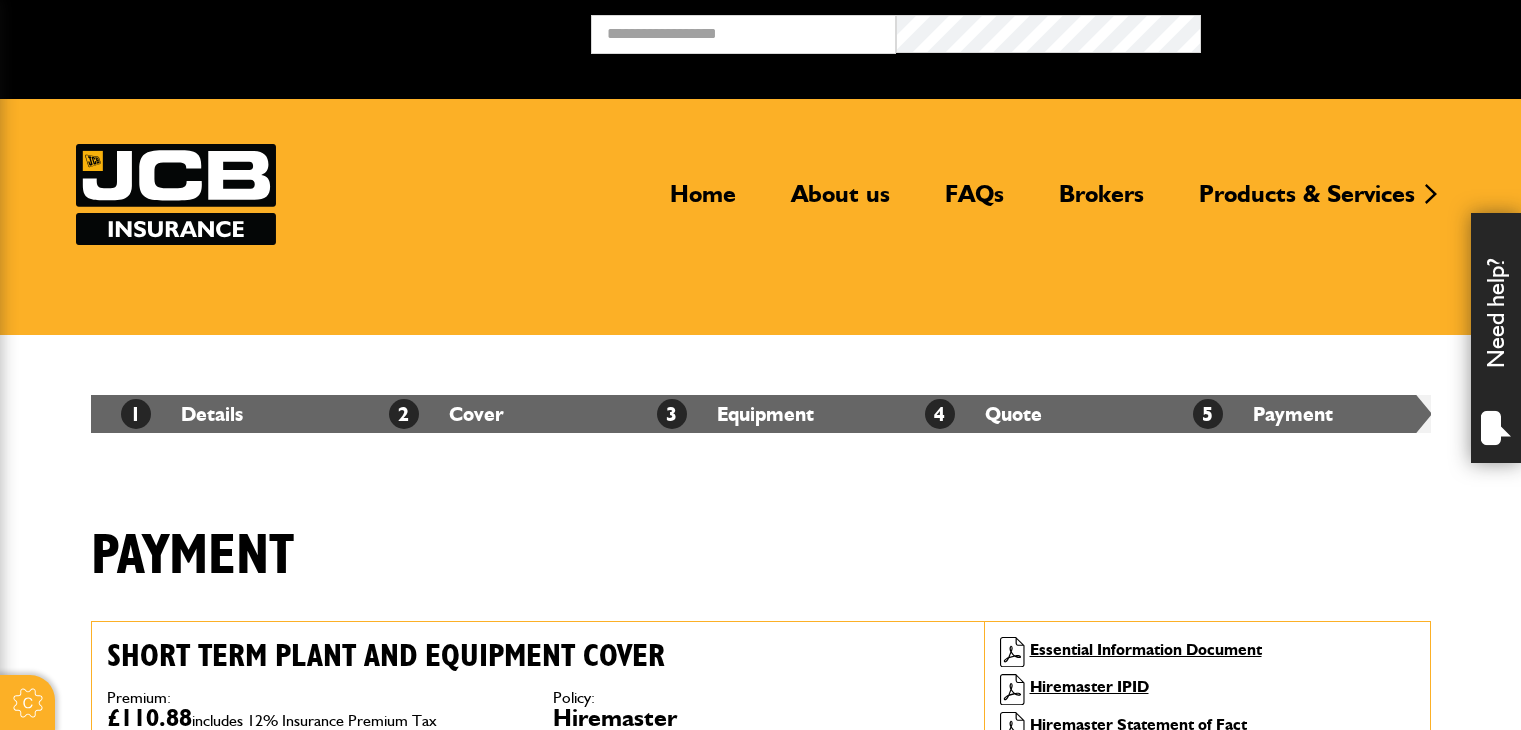 scroll, scrollTop: 0, scrollLeft: 0, axis: both 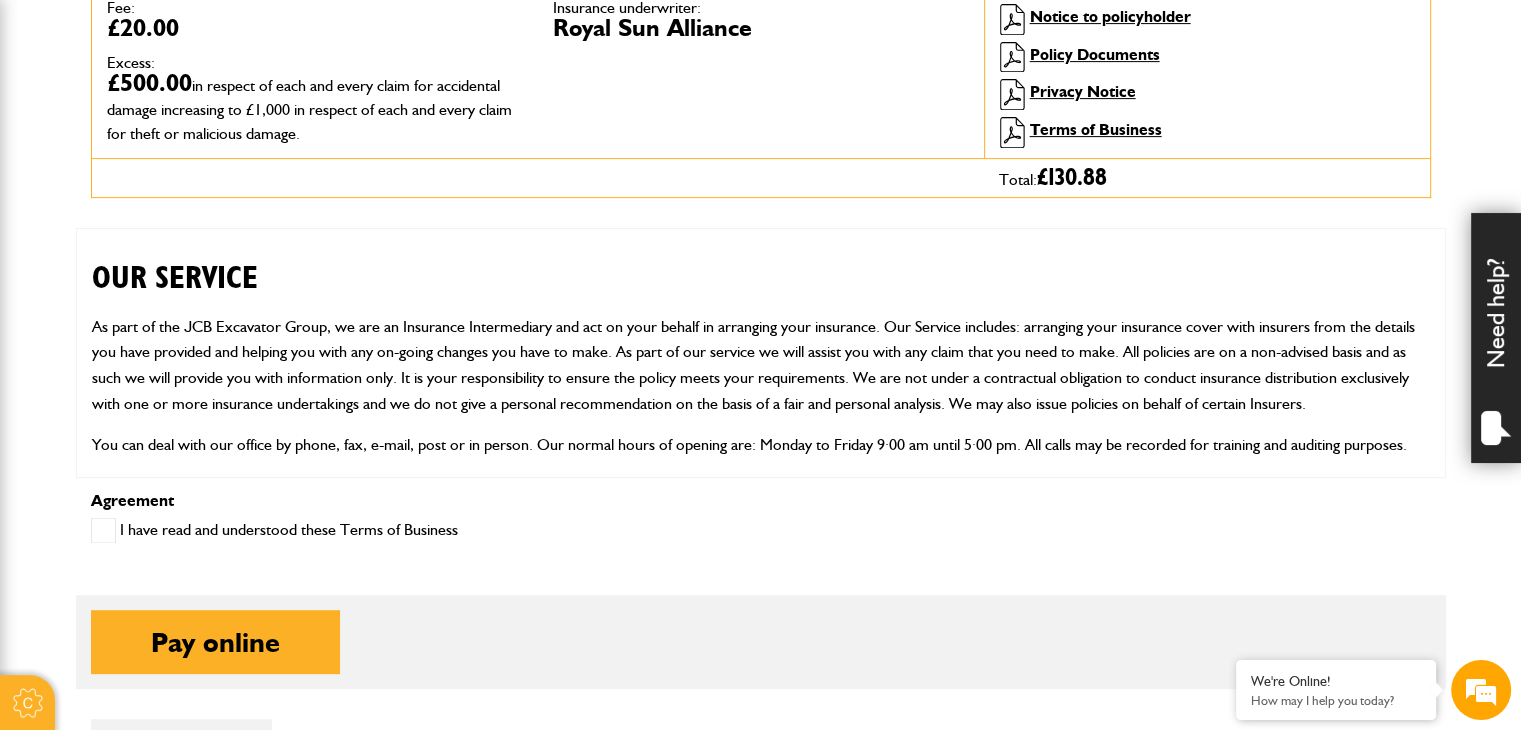 click at bounding box center [103, 530] 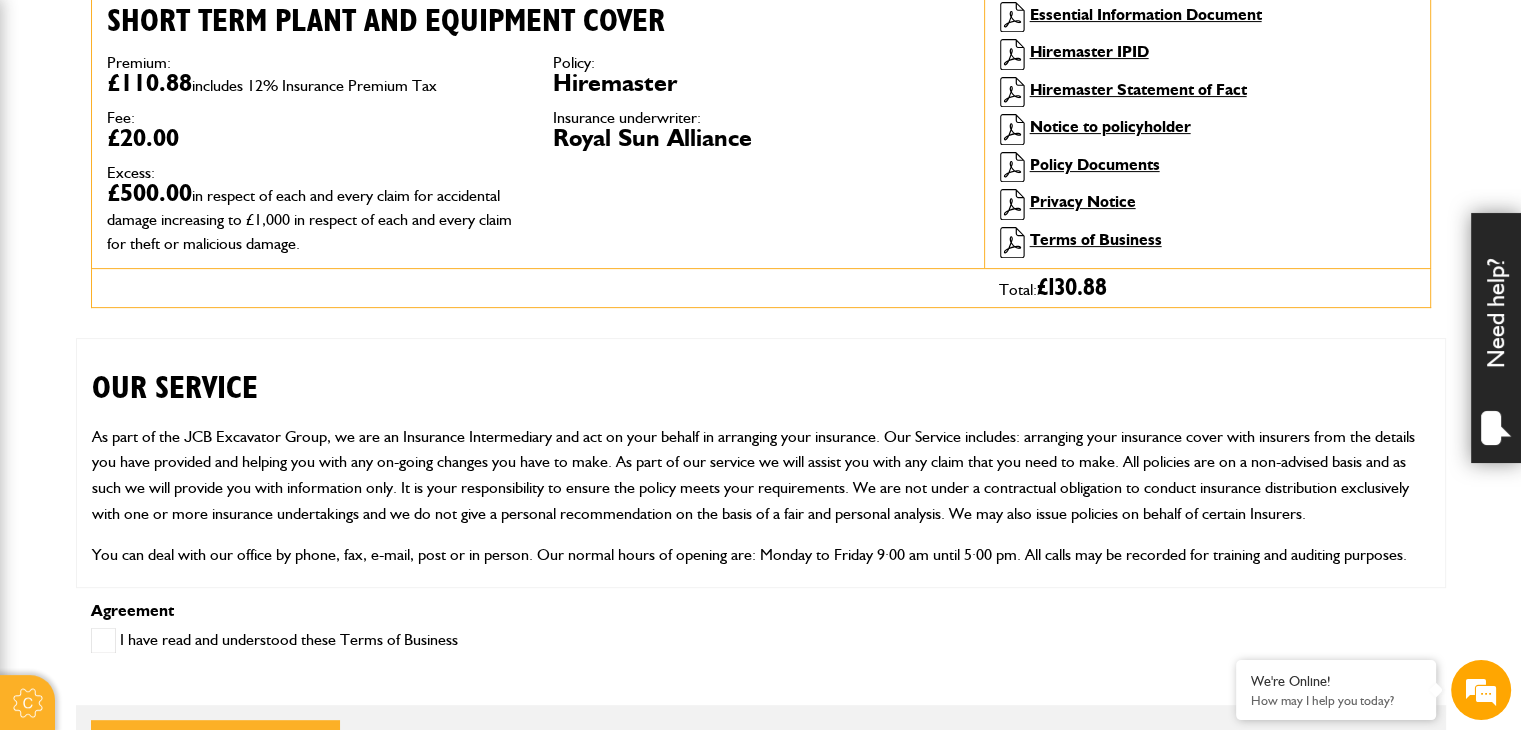 scroll, scrollTop: 625, scrollLeft: 0, axis: vertical 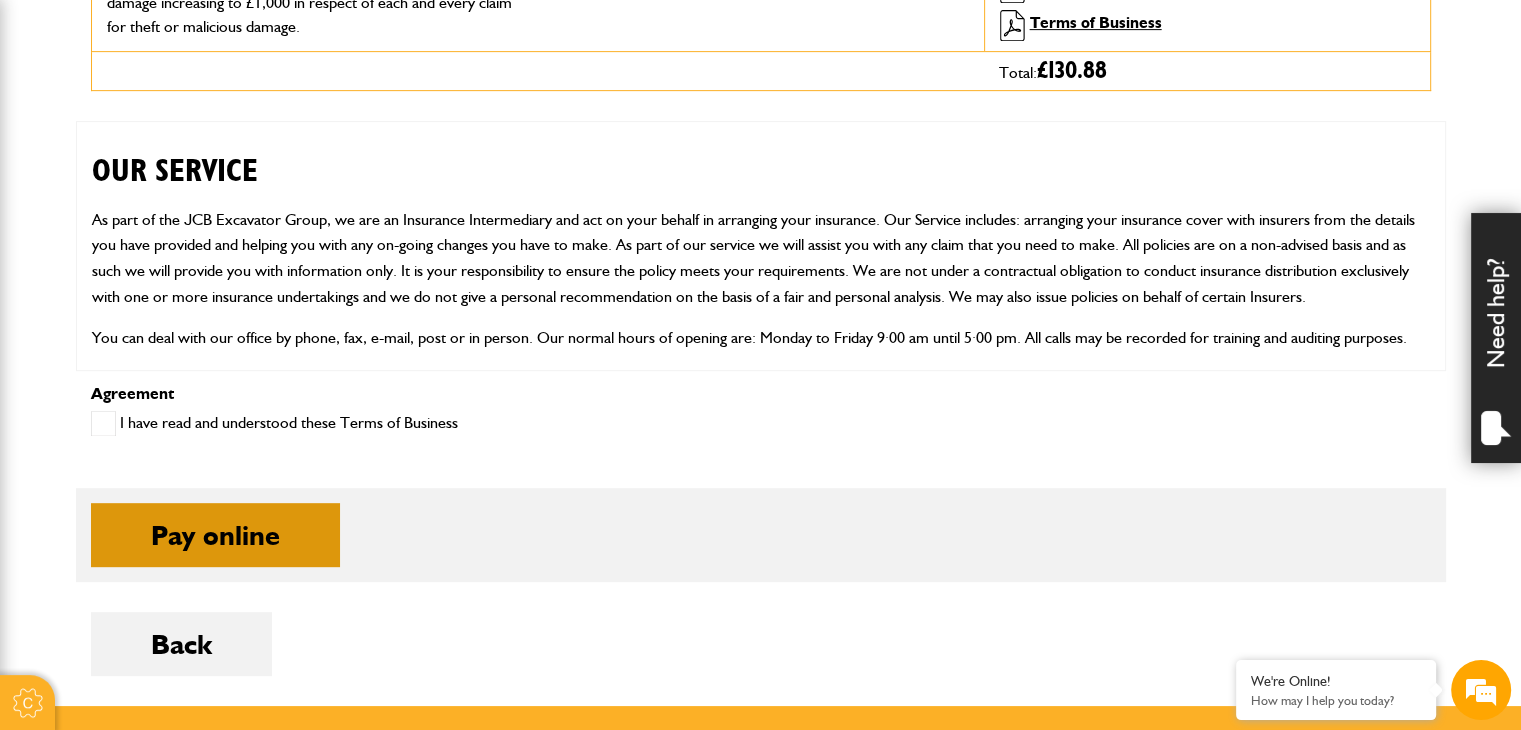 click on "Pay online" at bounding box center (215, 535) 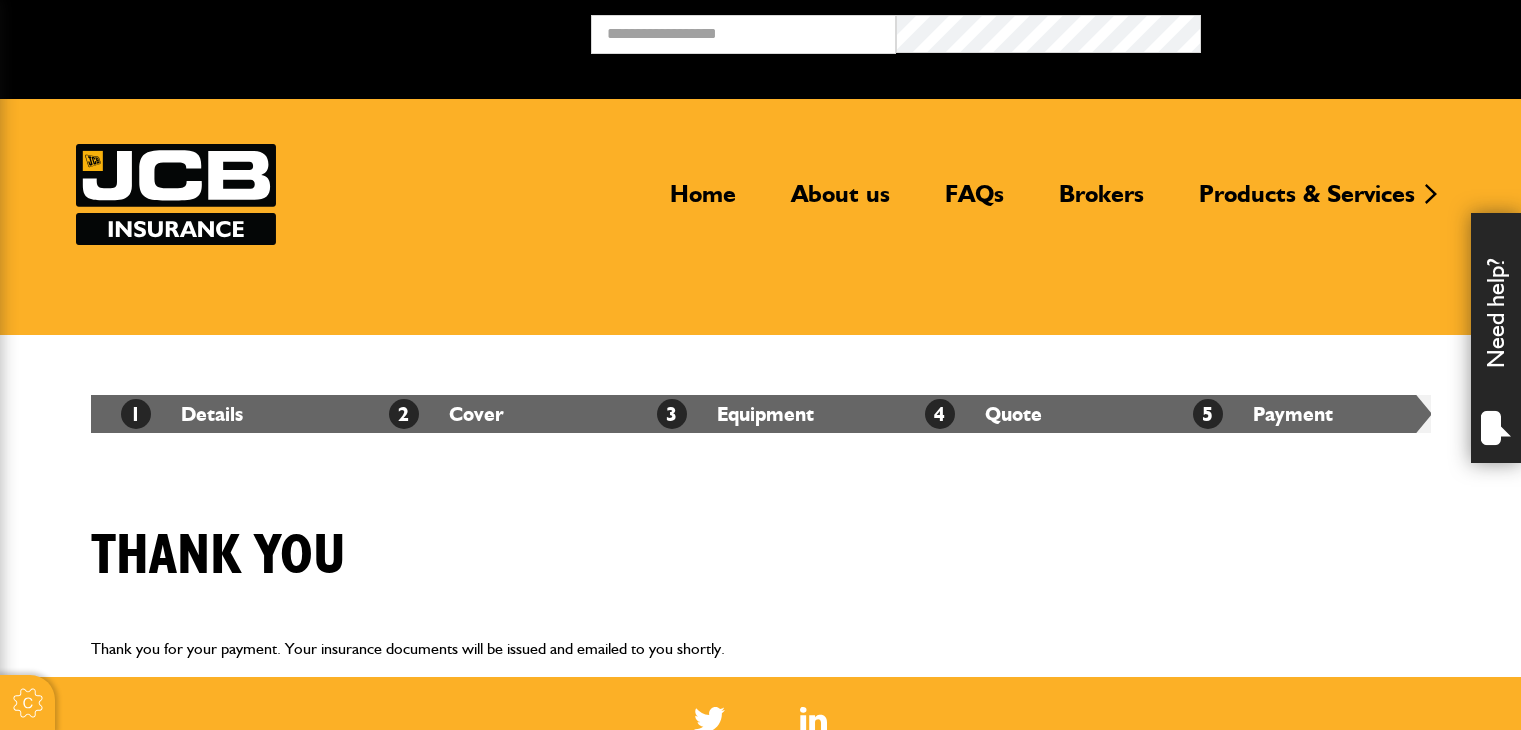 scroll, scrollTop: 0, scrollLeft: 0, axis: both 